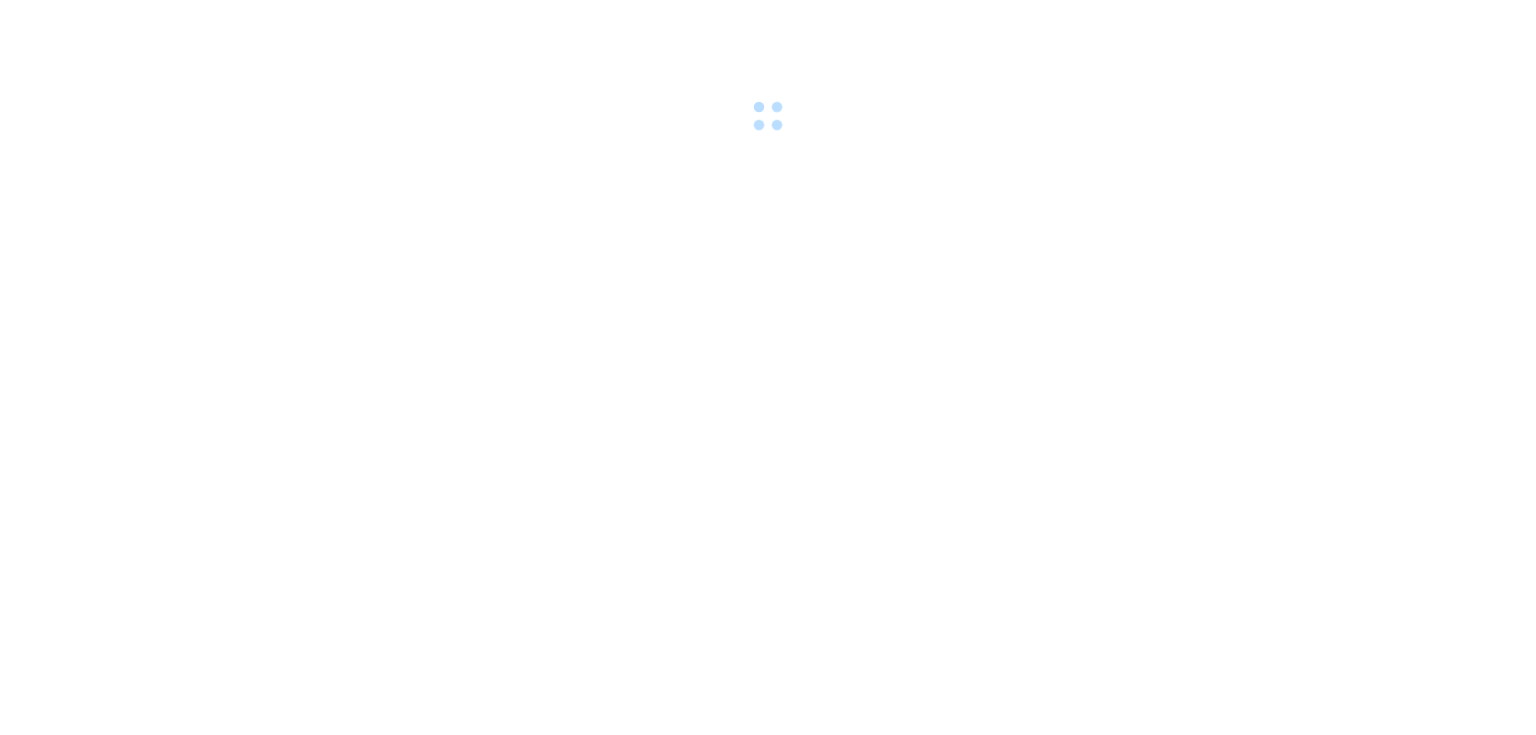 scroll, scrollTop: 0, scrollLeft: 0, axis: both 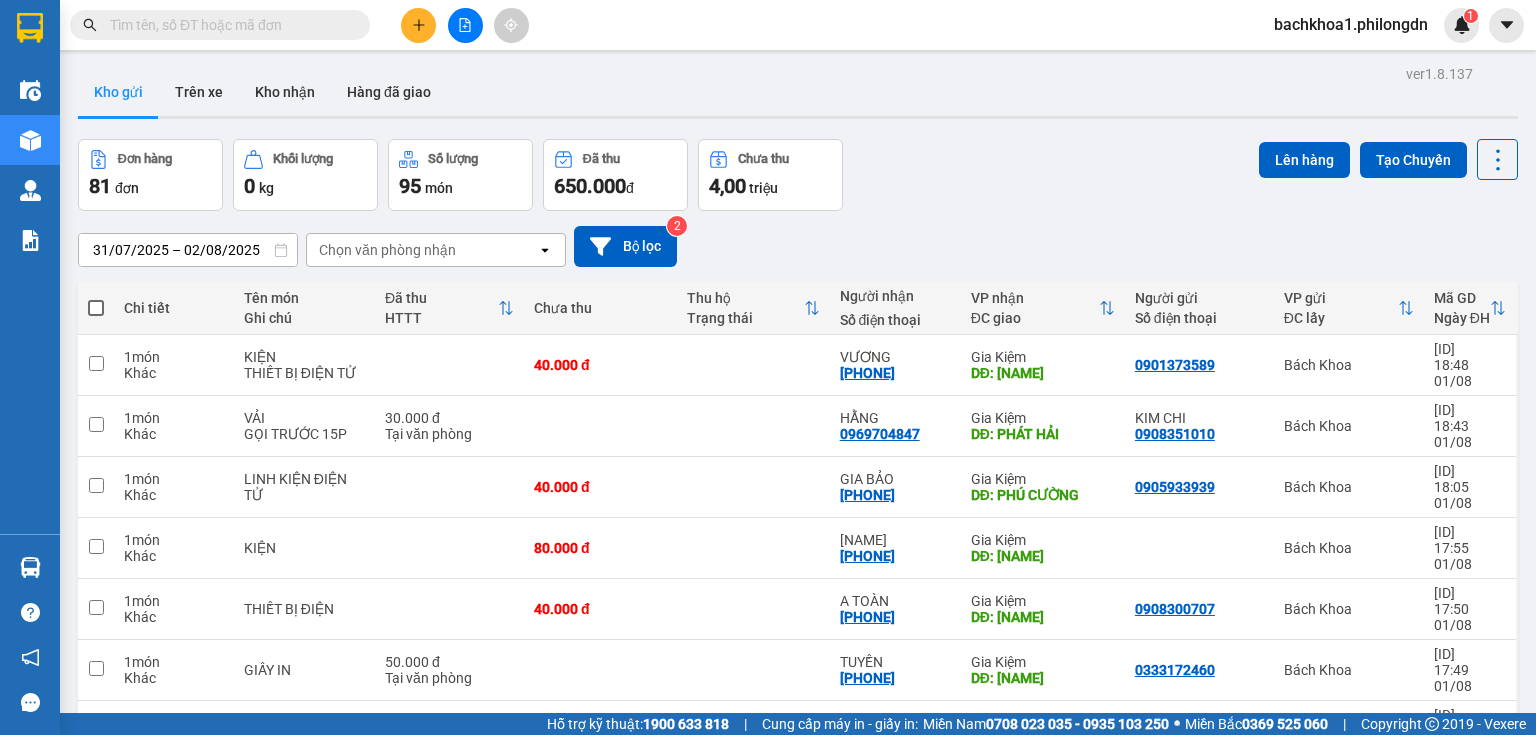 click 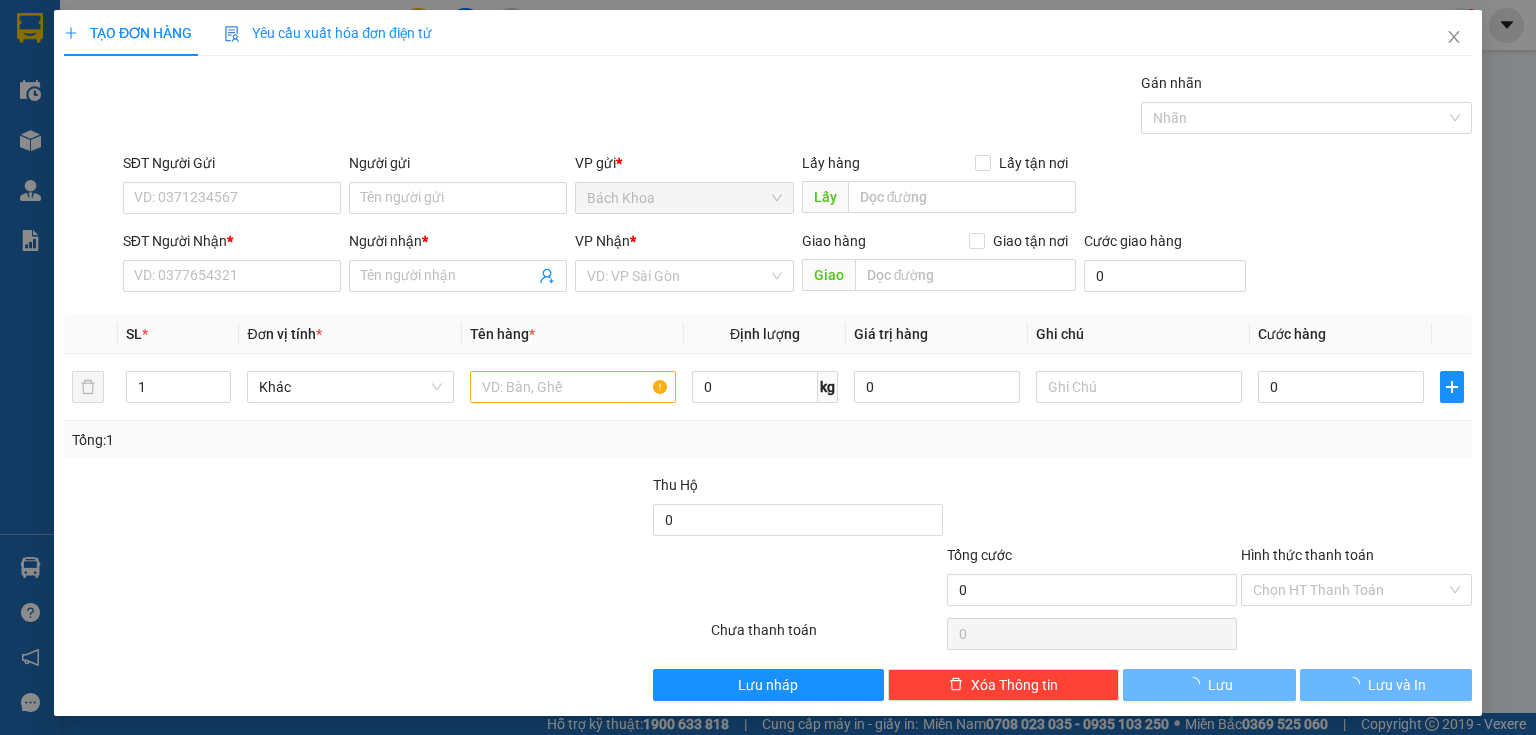 click on "Yêu cầu xuất hóa đơn điện tử" at bounding box center (328, 33) 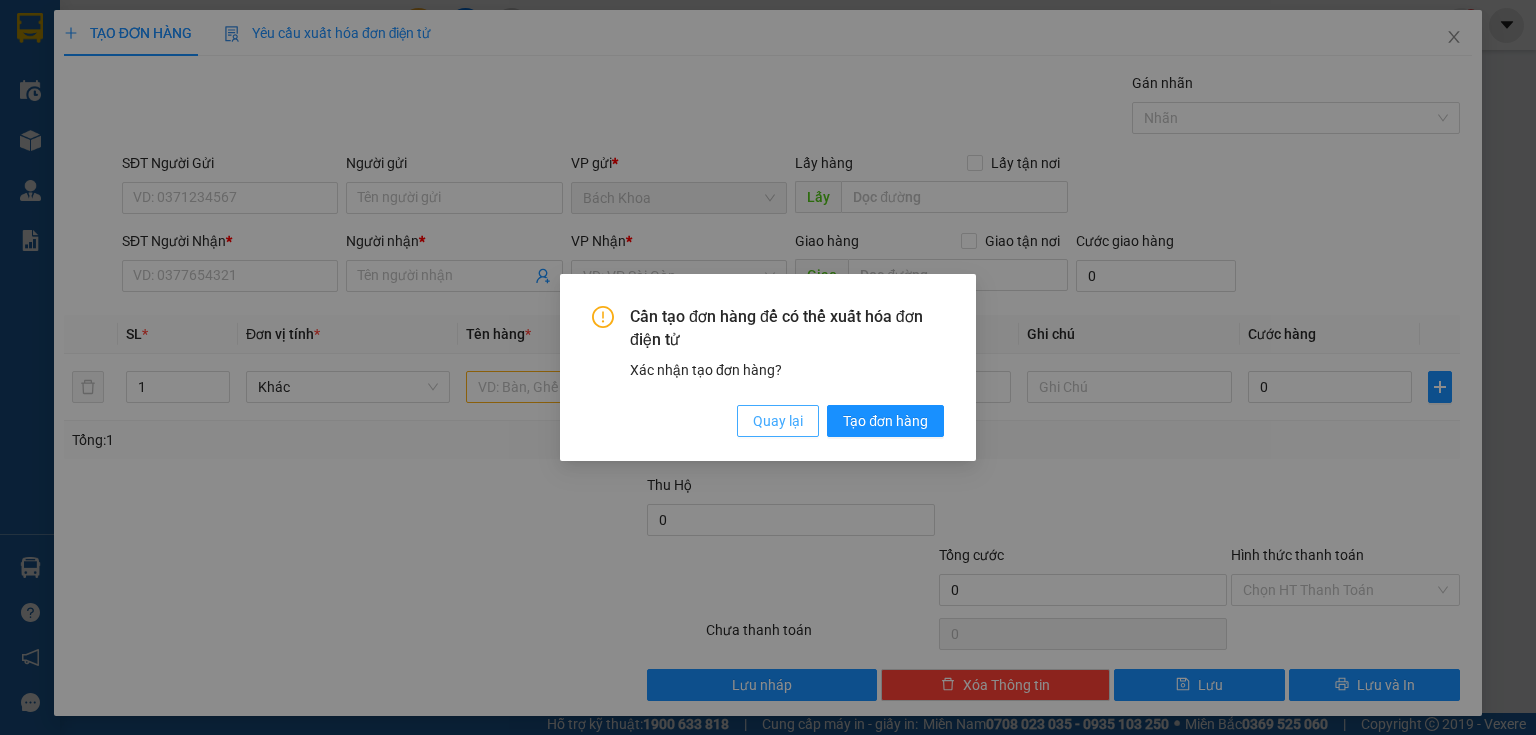 click on "Quay lại" at bounding box center [778, 421] 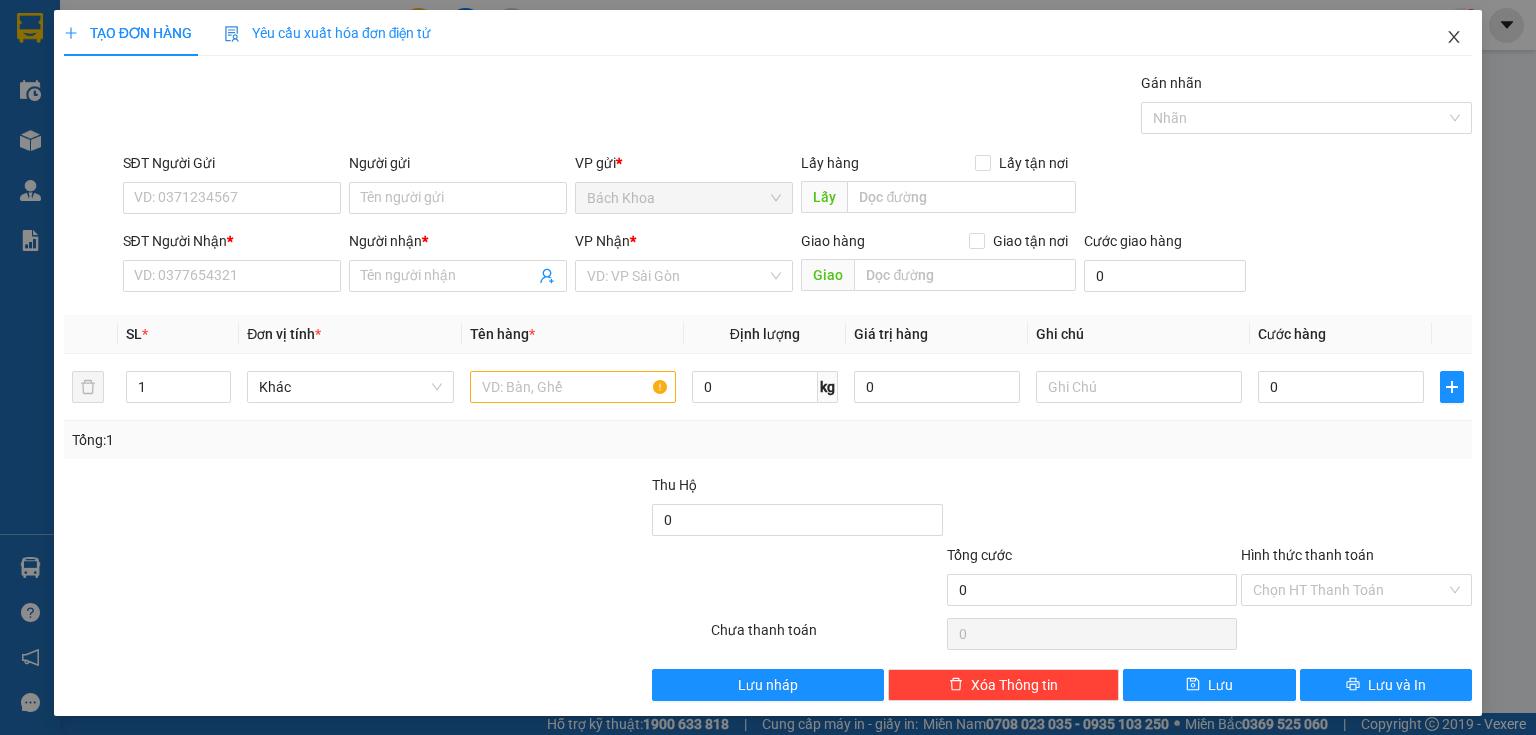 click 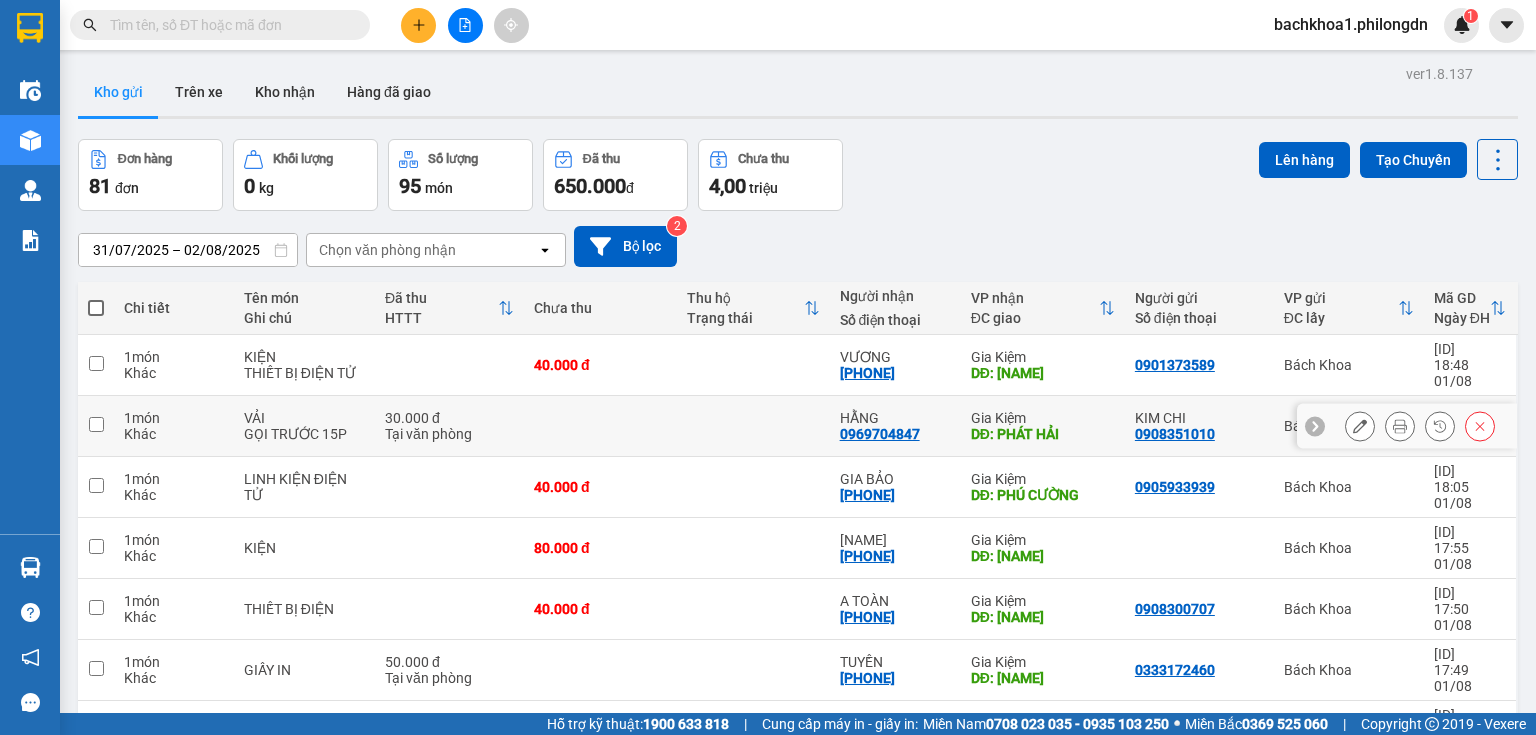 scroll, scrollTop: 182, scrollLeft: 0, axis: vertical 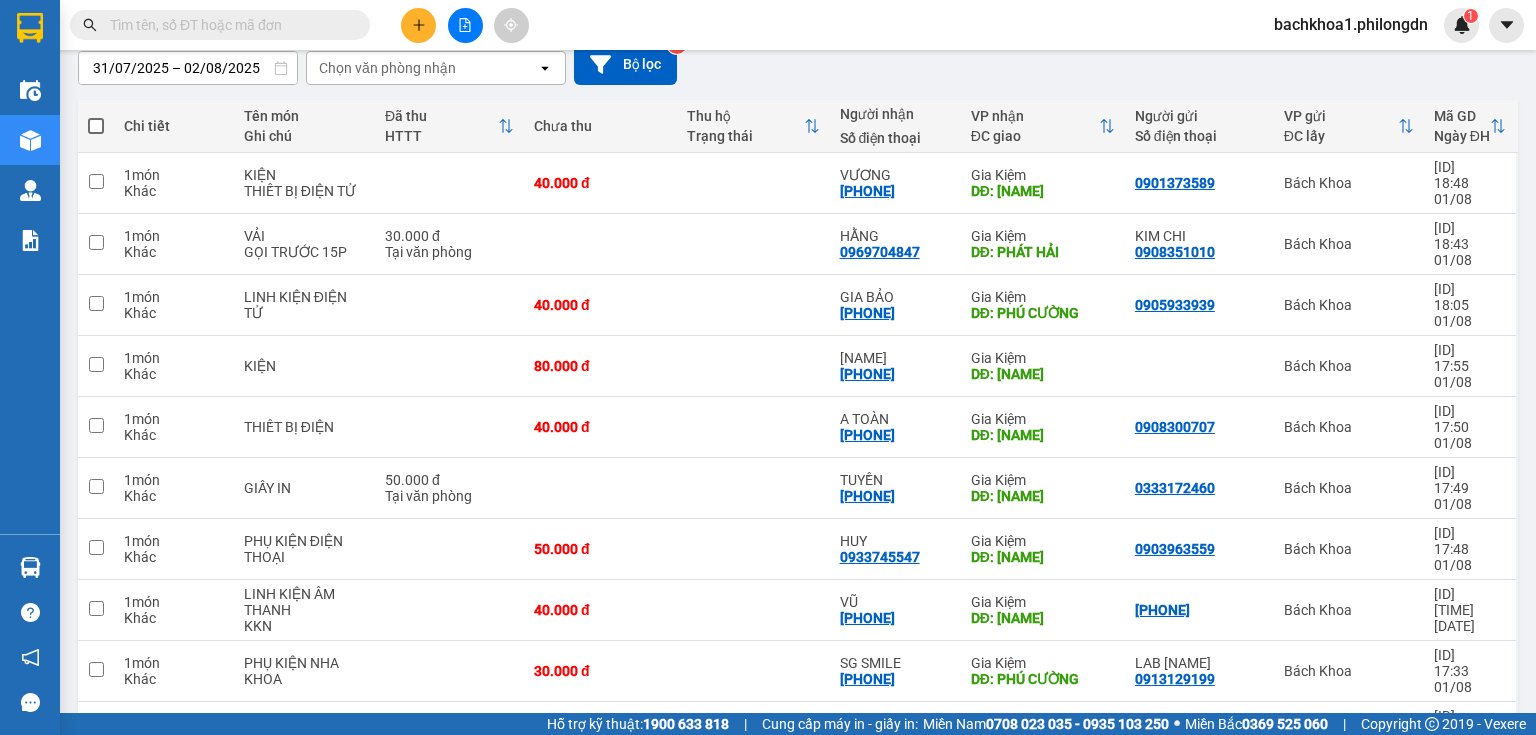 click on "10 / trang" at bounding box center (1434, 795) 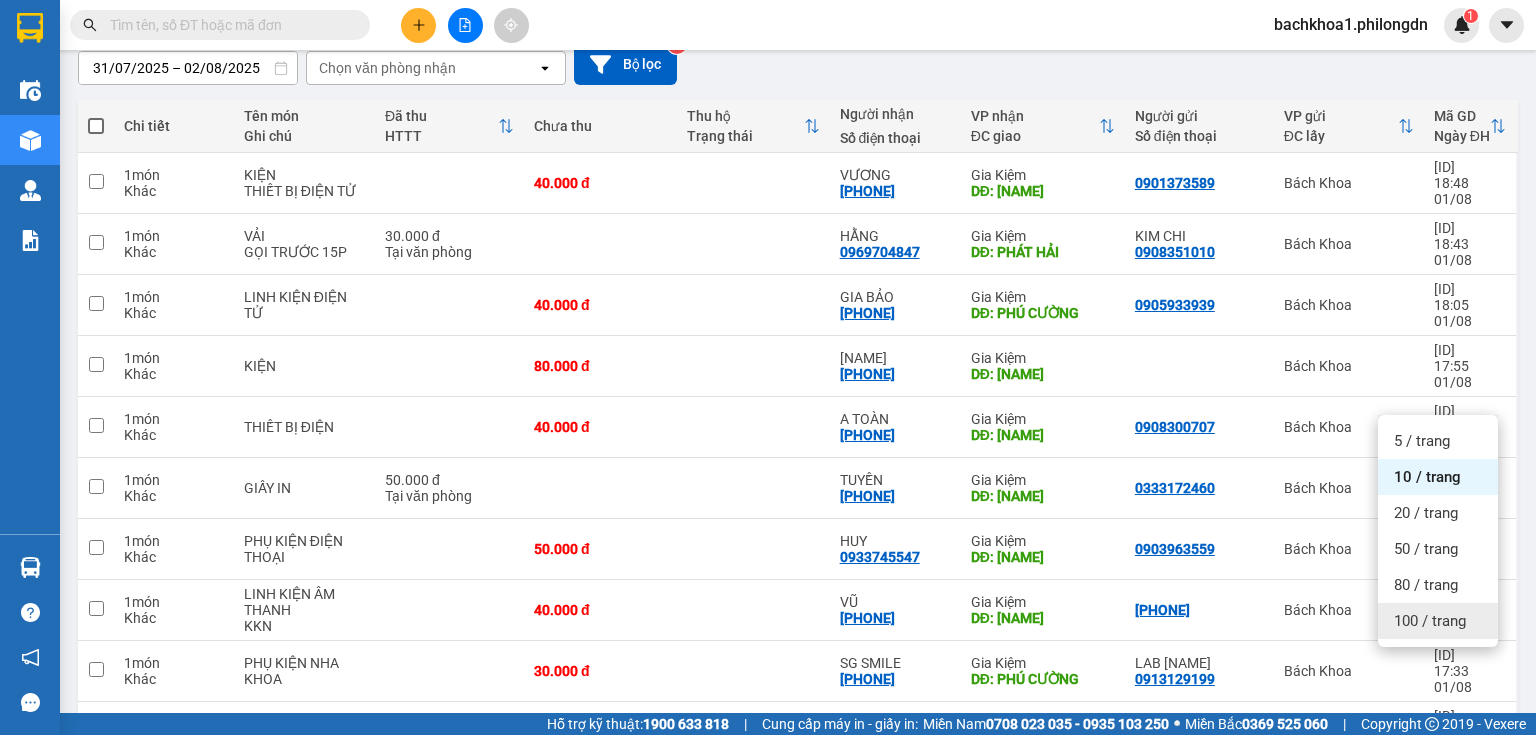 click on "100 / trang" at bounding box center [1430, 621] 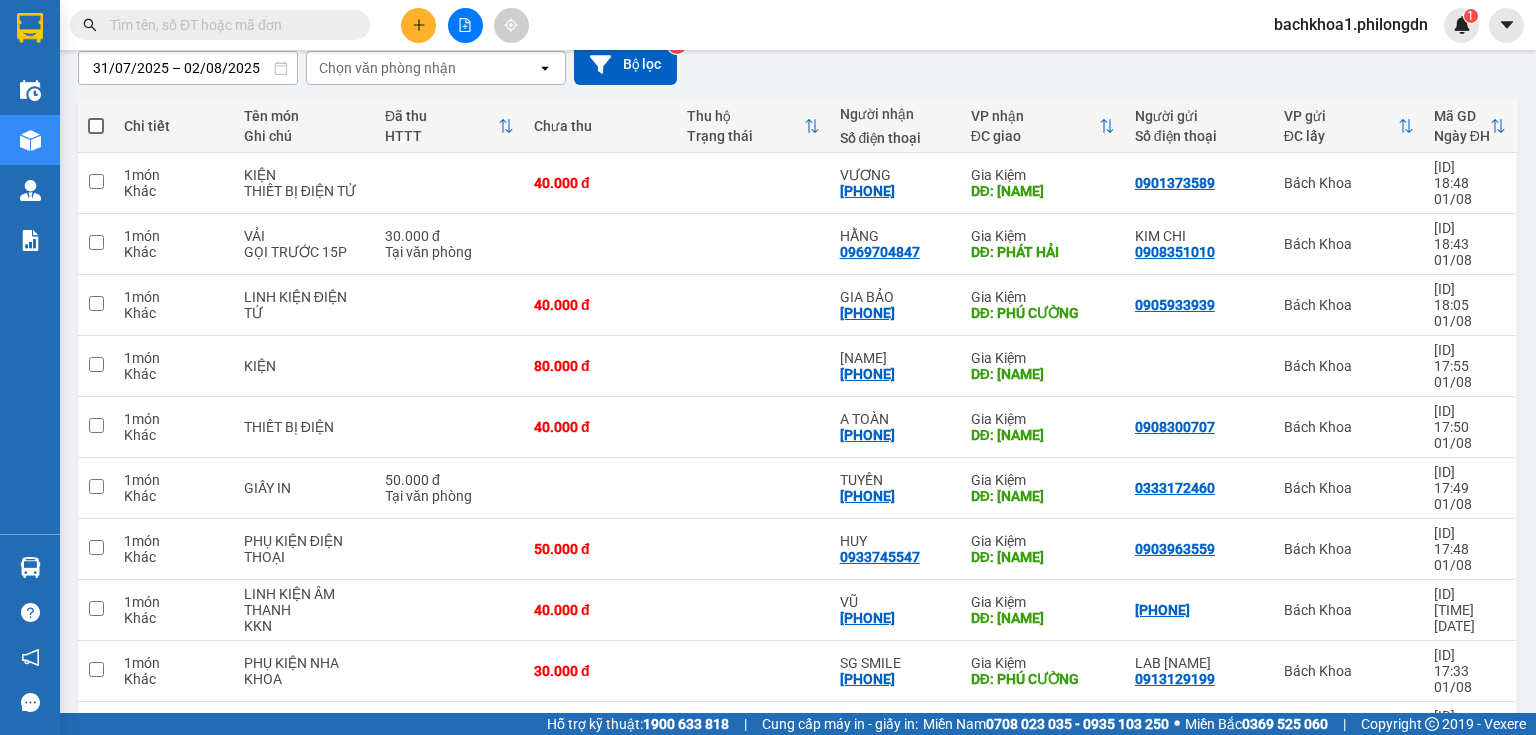 scroll, scrollTop: 0, scrollLeft: 0, axis: both 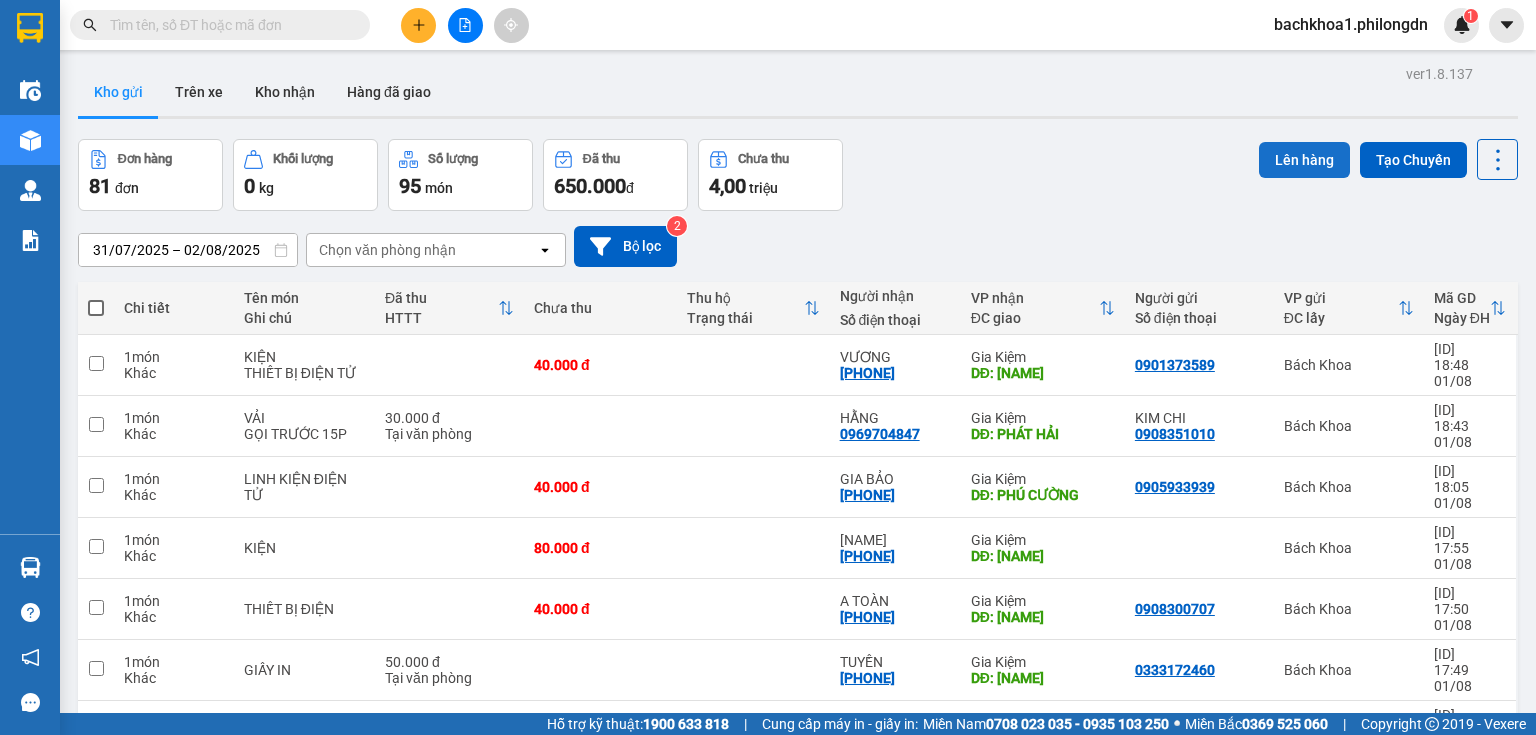 click on "Lên hàng" at bounding box center (1304, 160) 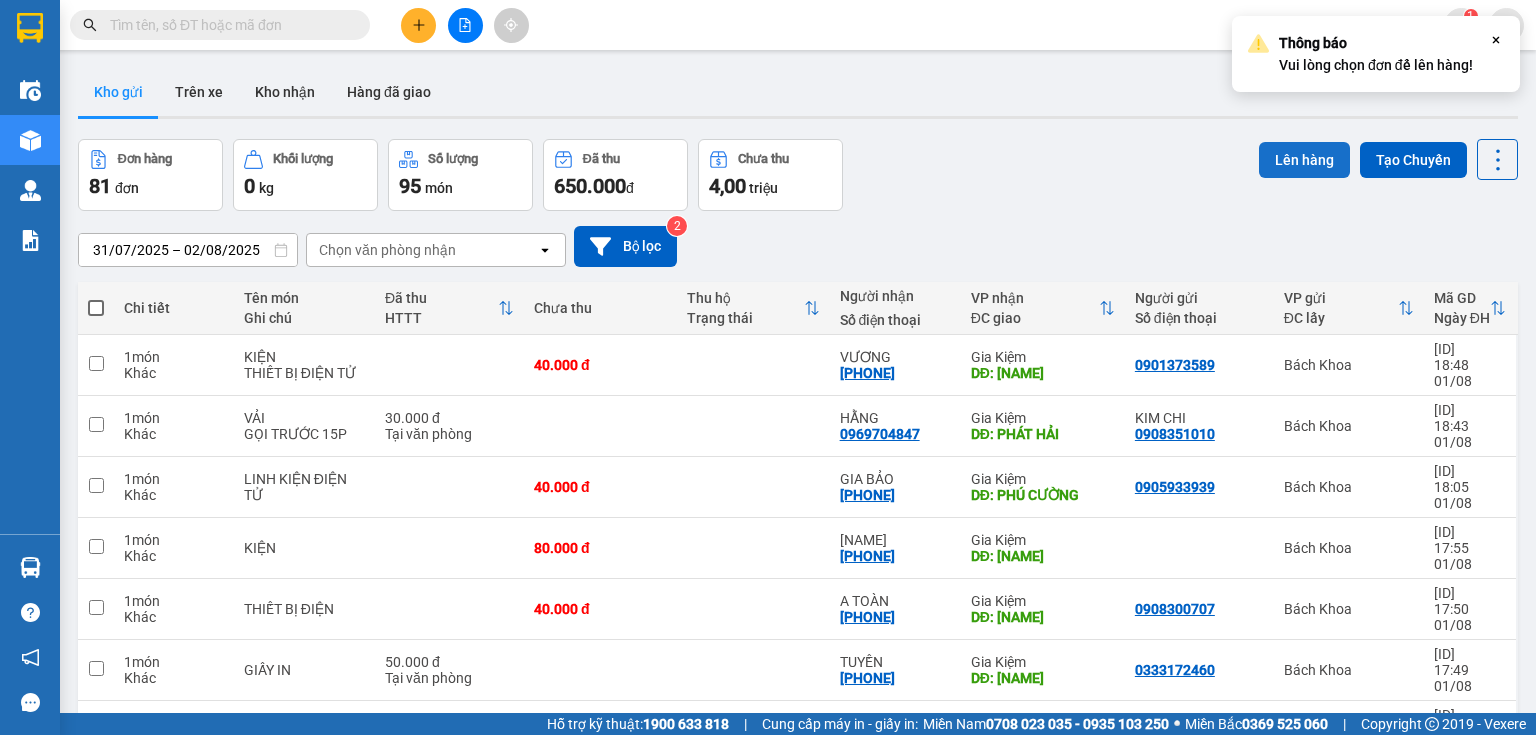 click on "Lên hàng" at bounding box center (1304, 160) 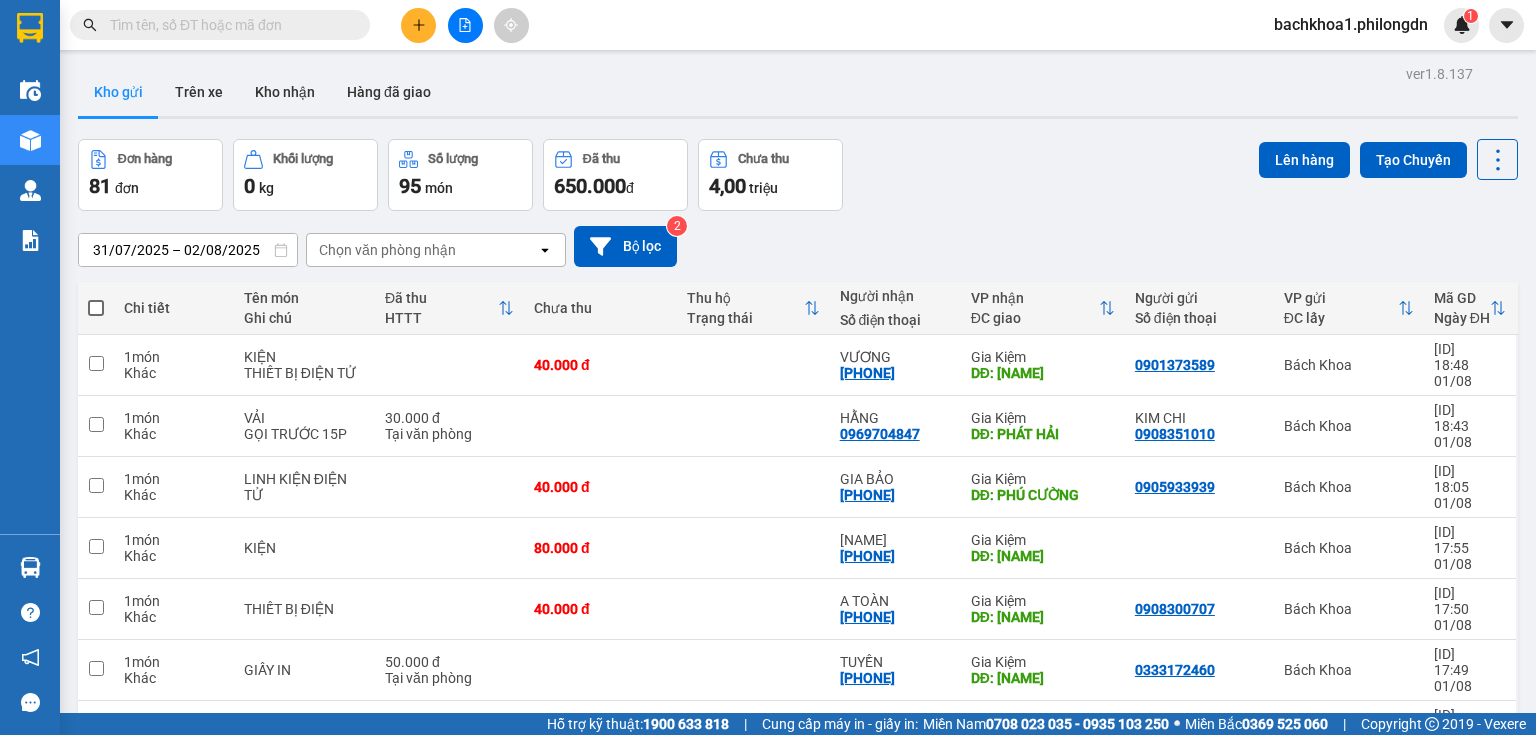 click at bounding box center (96, 308) 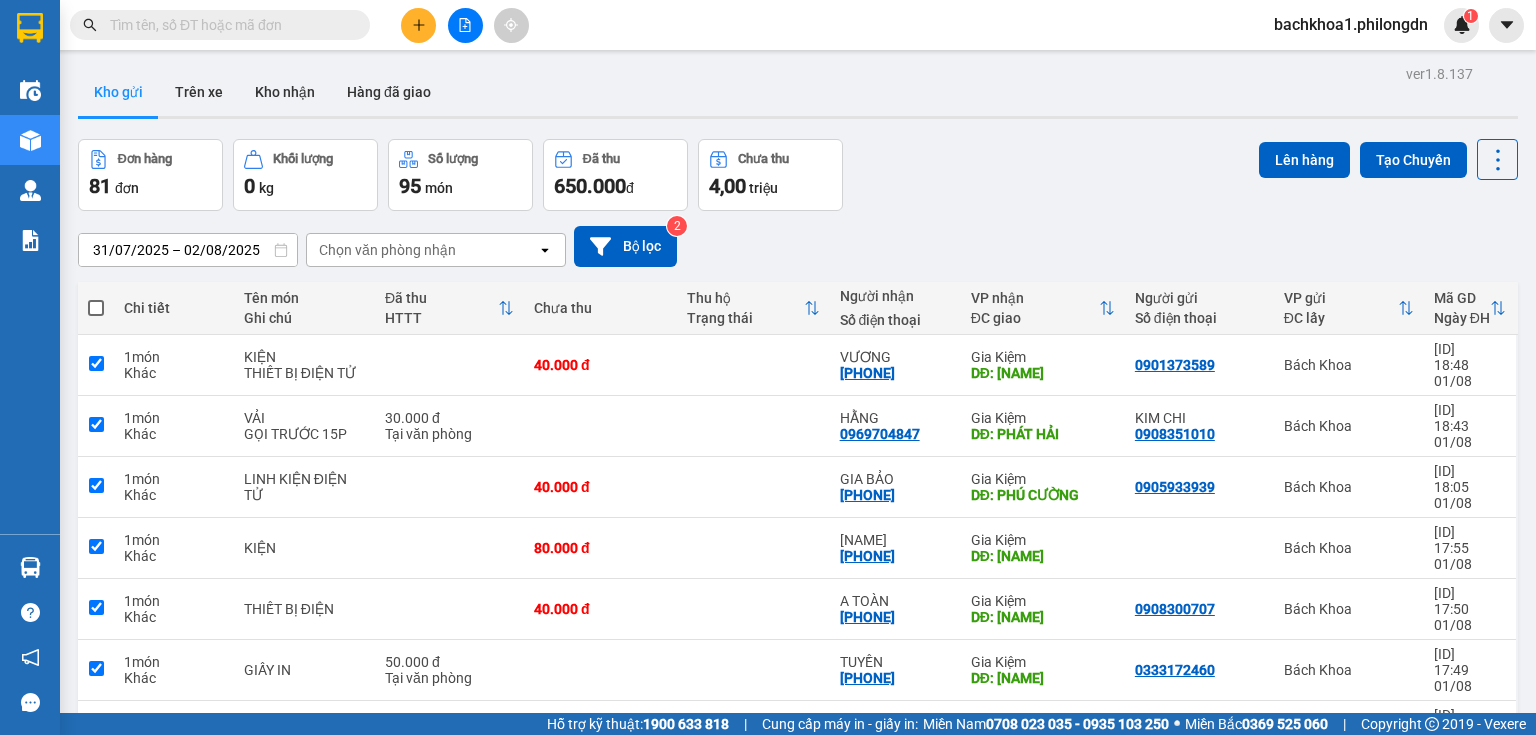 checkbox on "true" 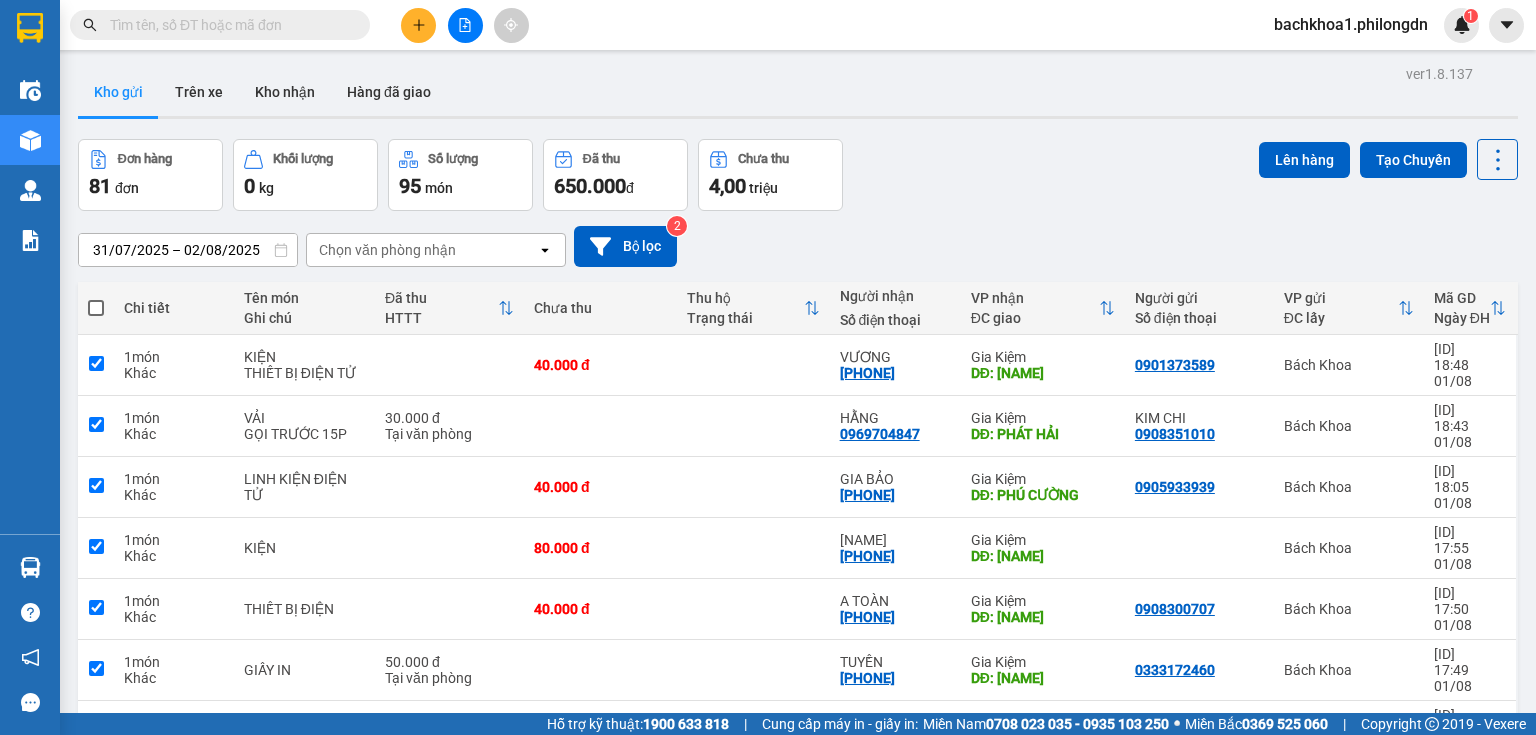 checkbox on "true" 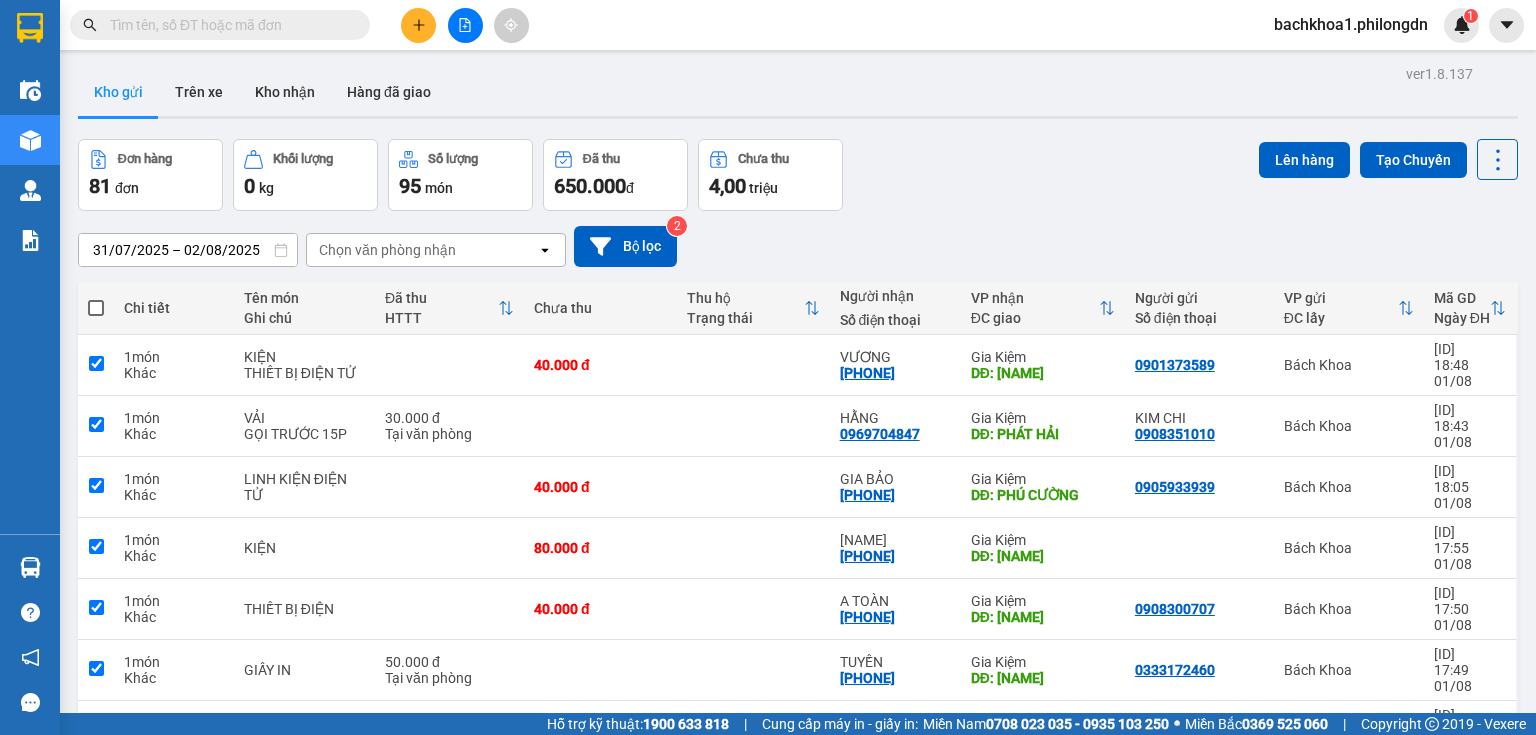 checkbox on "true" 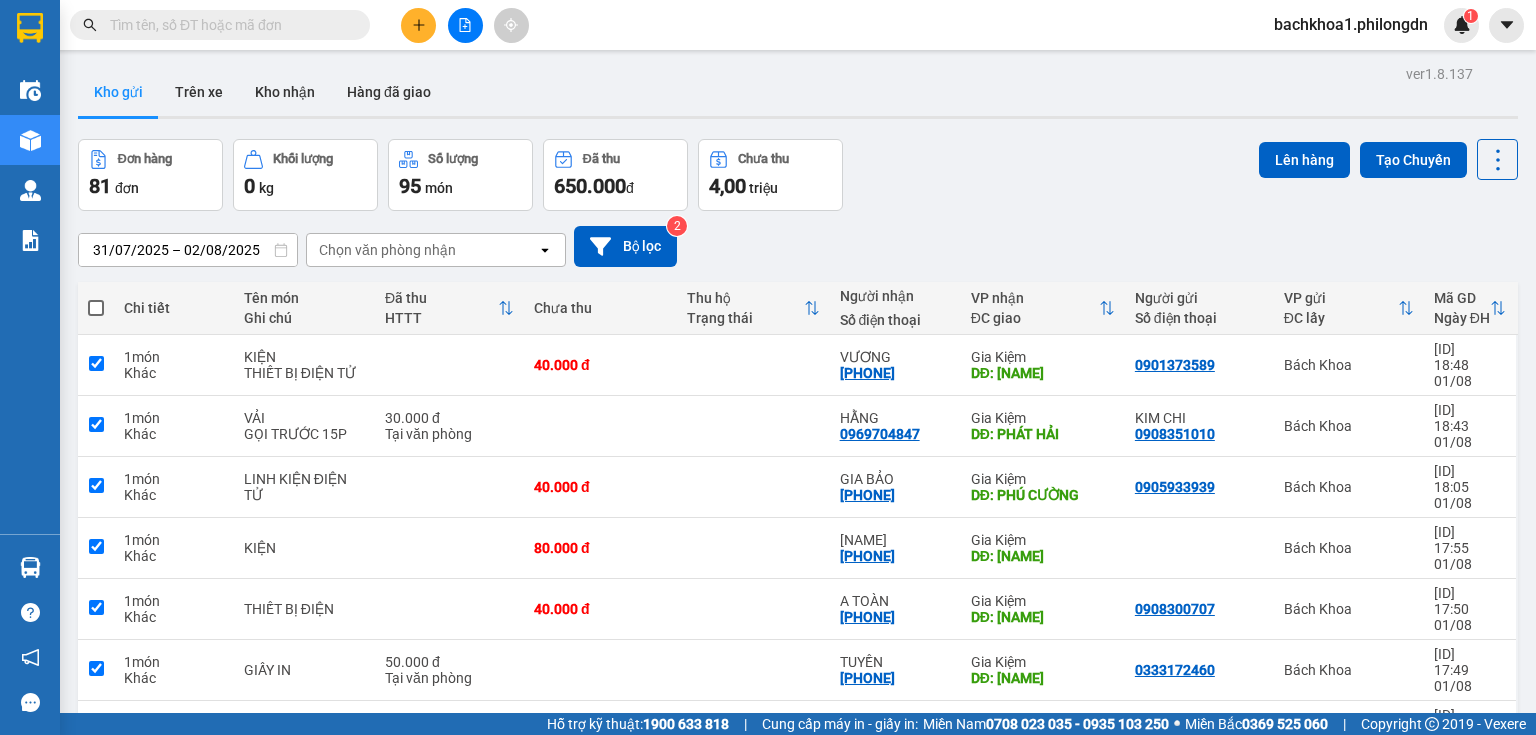checkbox on "true" 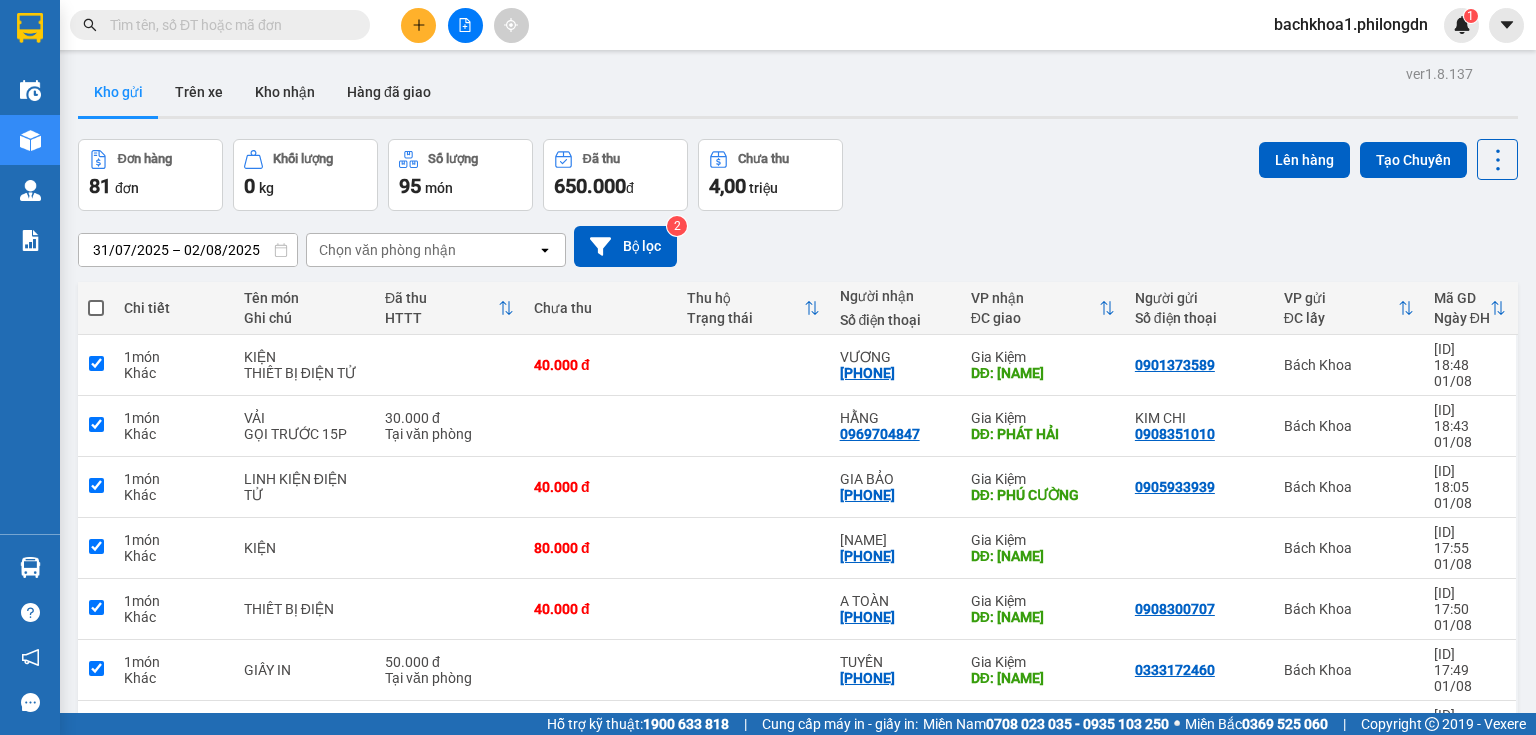 checkbox on "true" 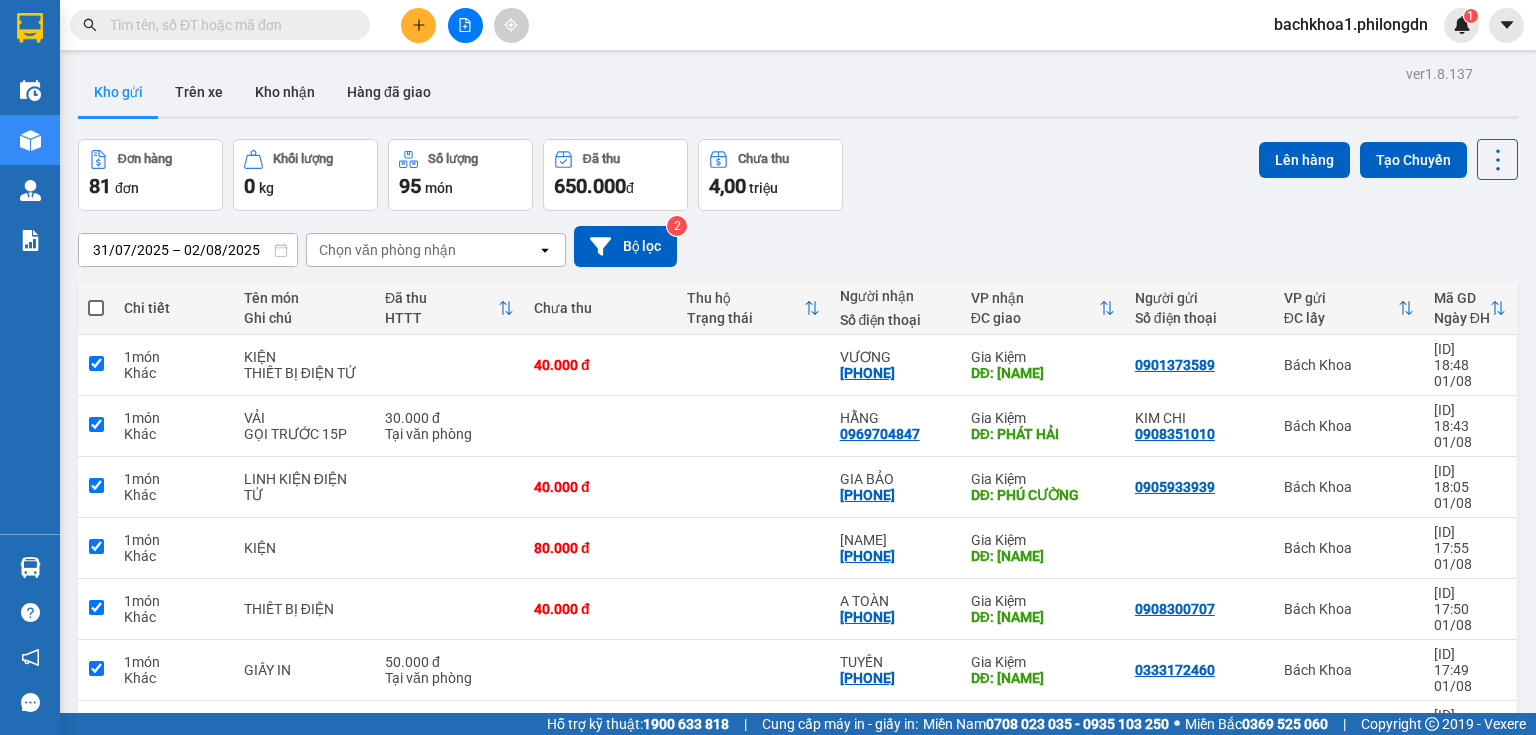 checkbox on "true" 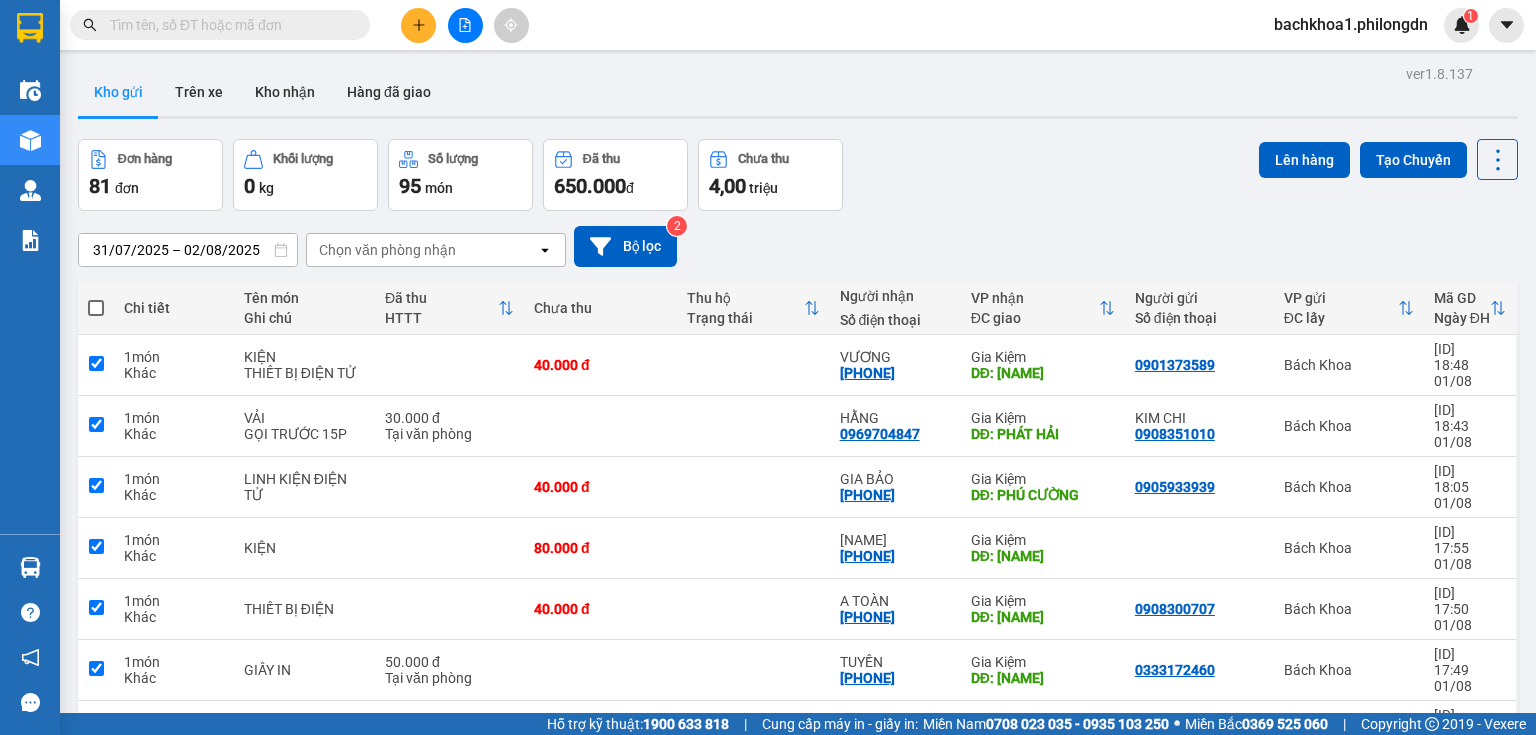 checkbox on "true" 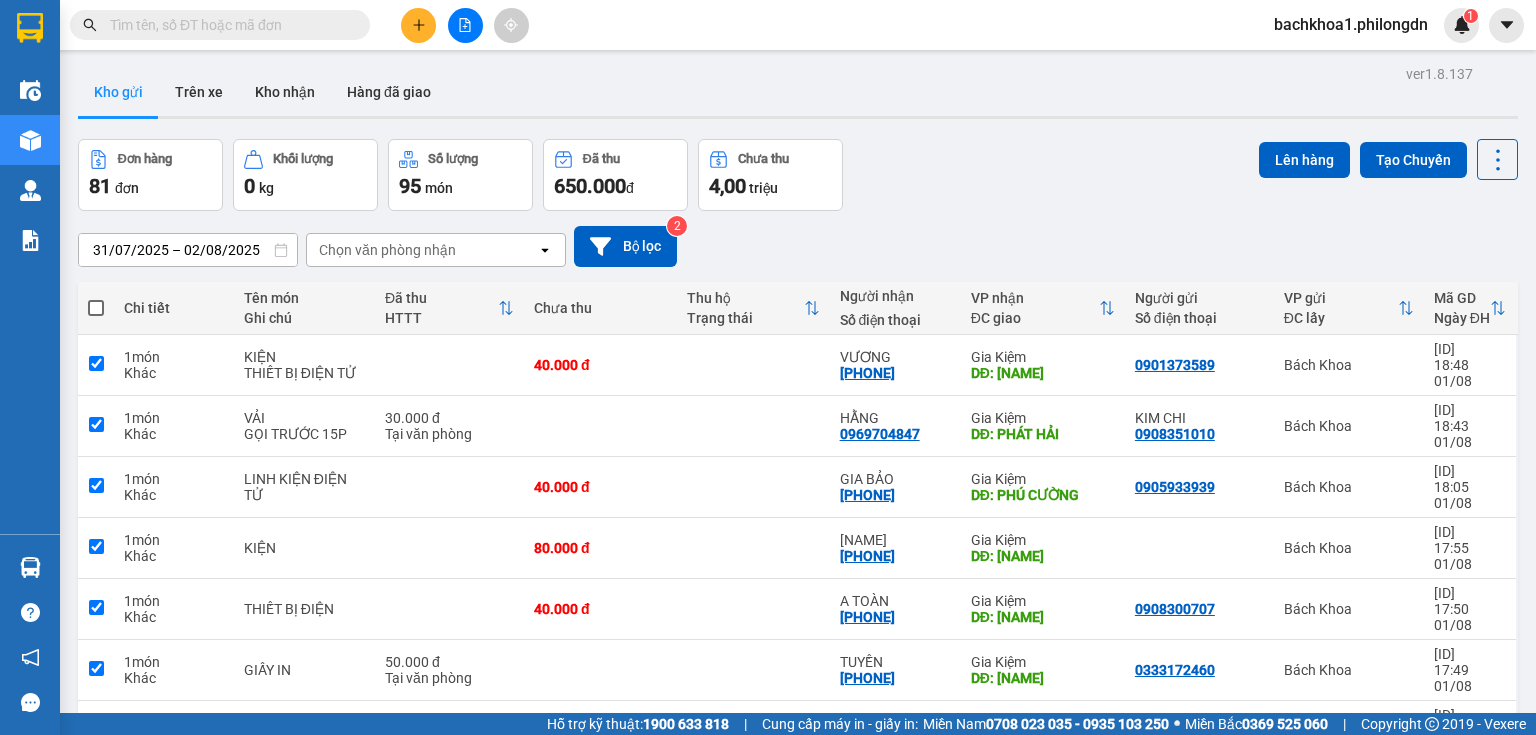 checkbox on "true" 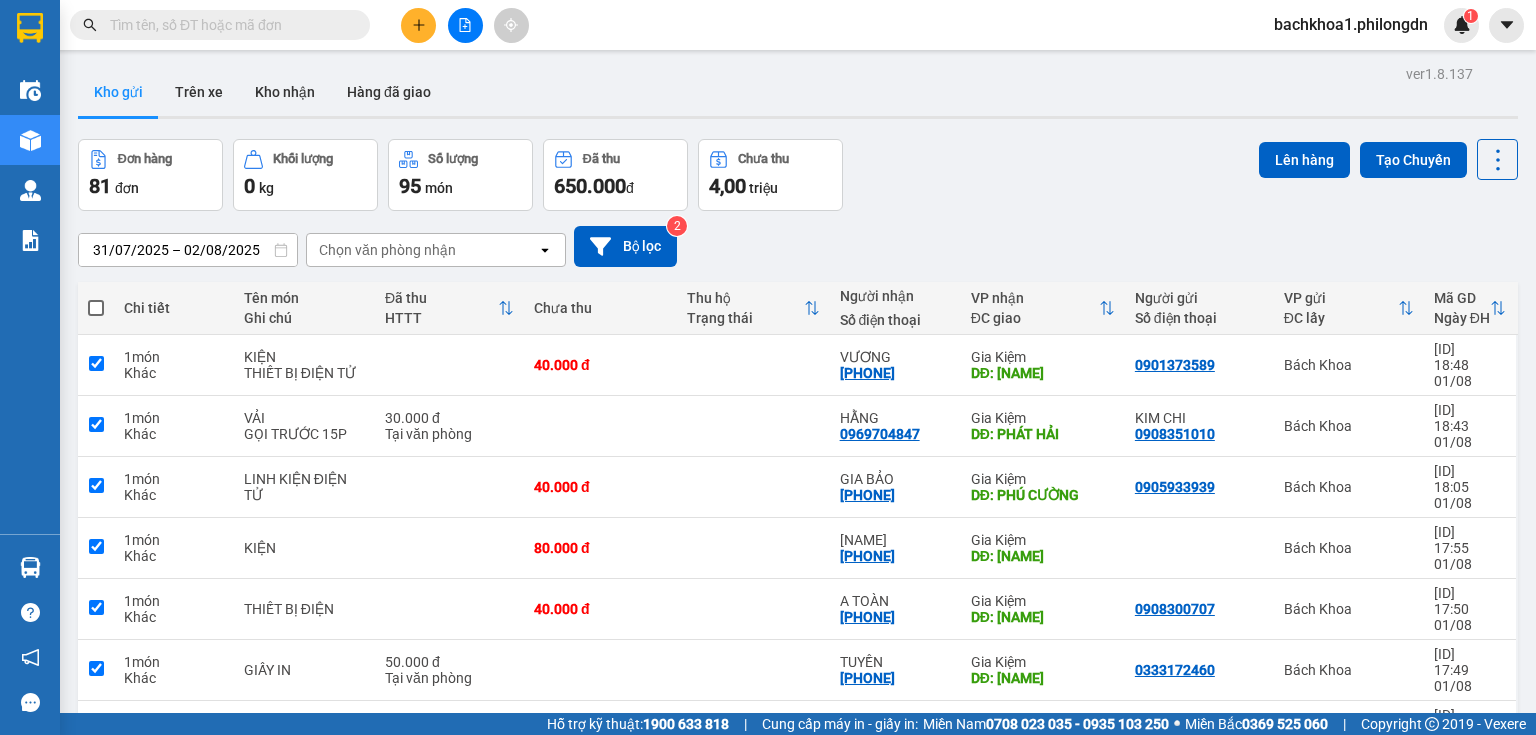 checkbox on "true" 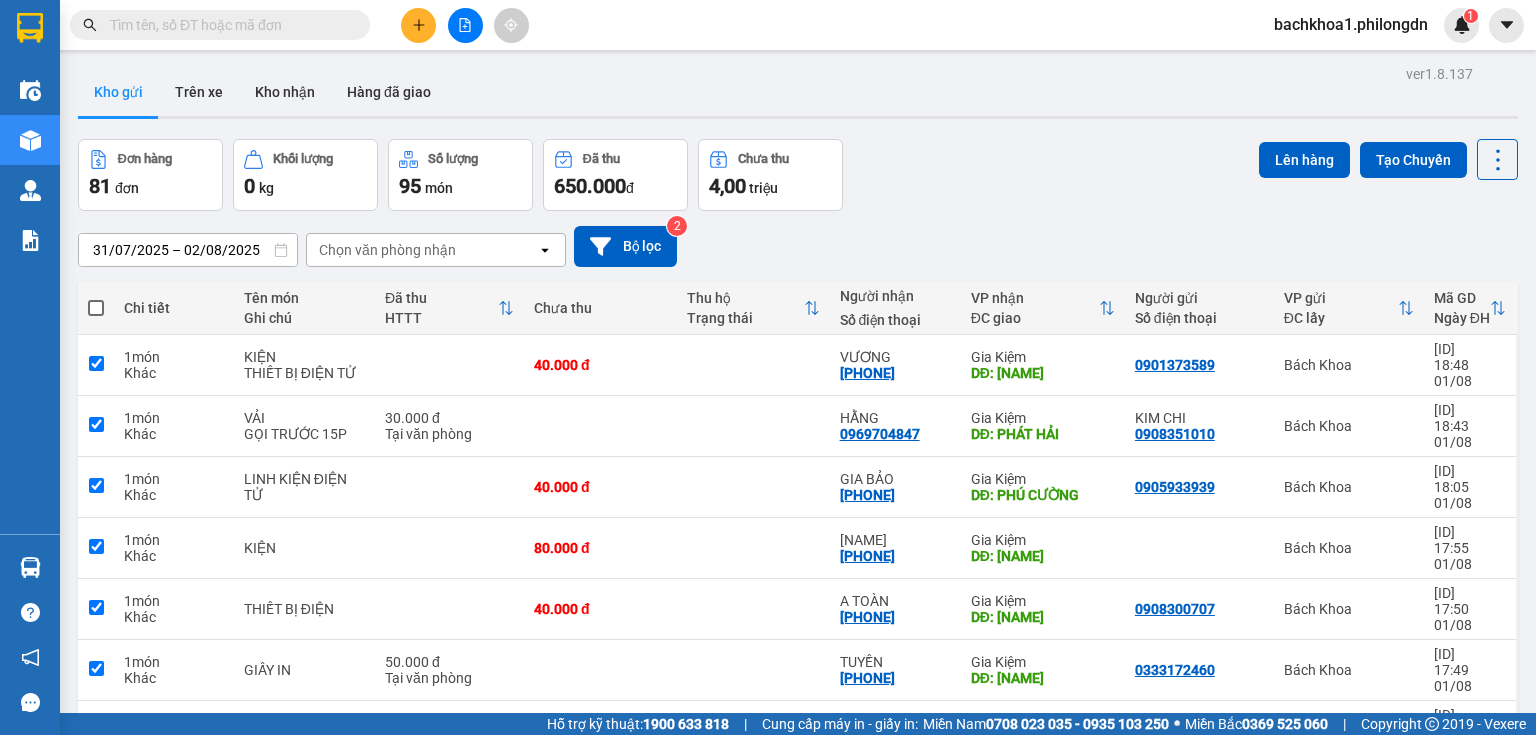 checkbox on "true" 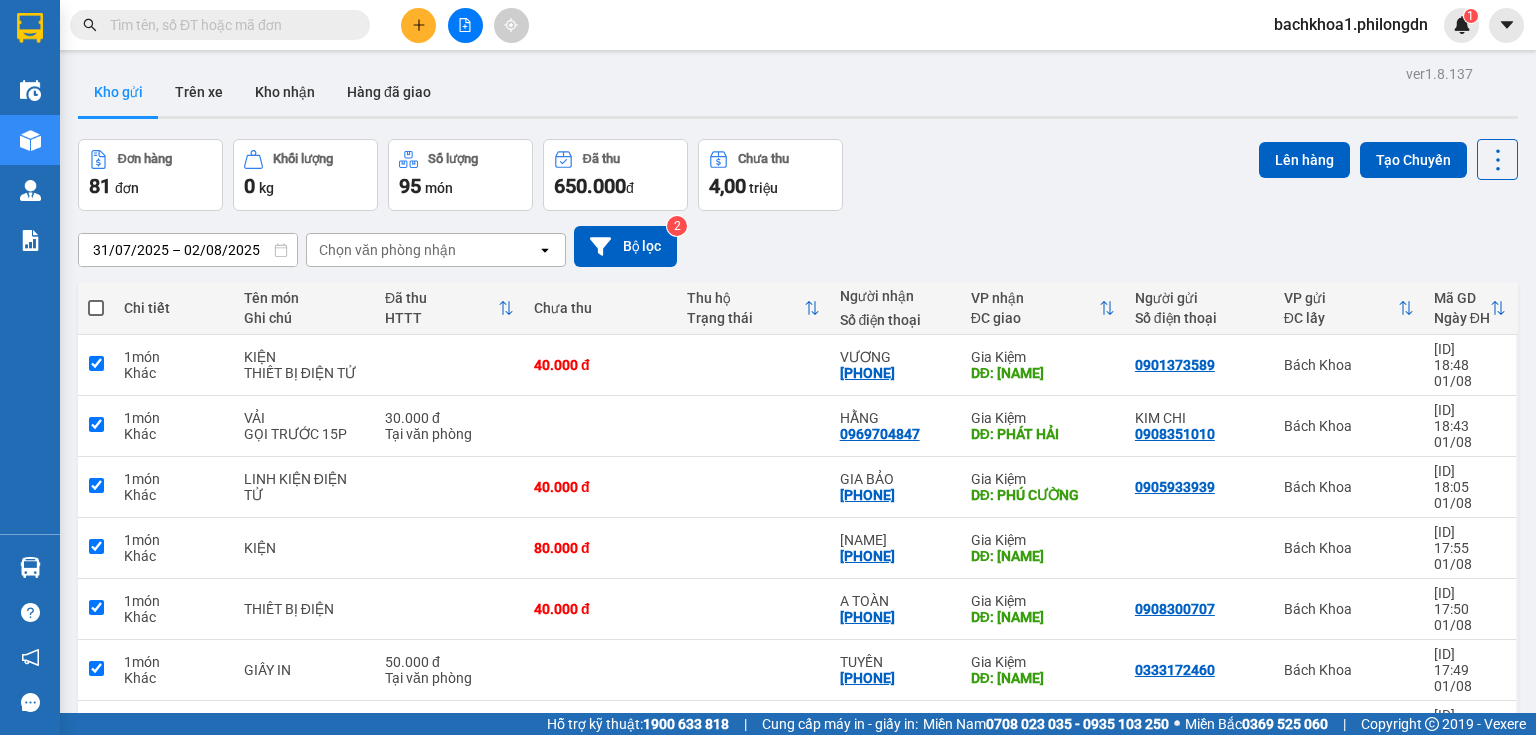checkbox on "true" 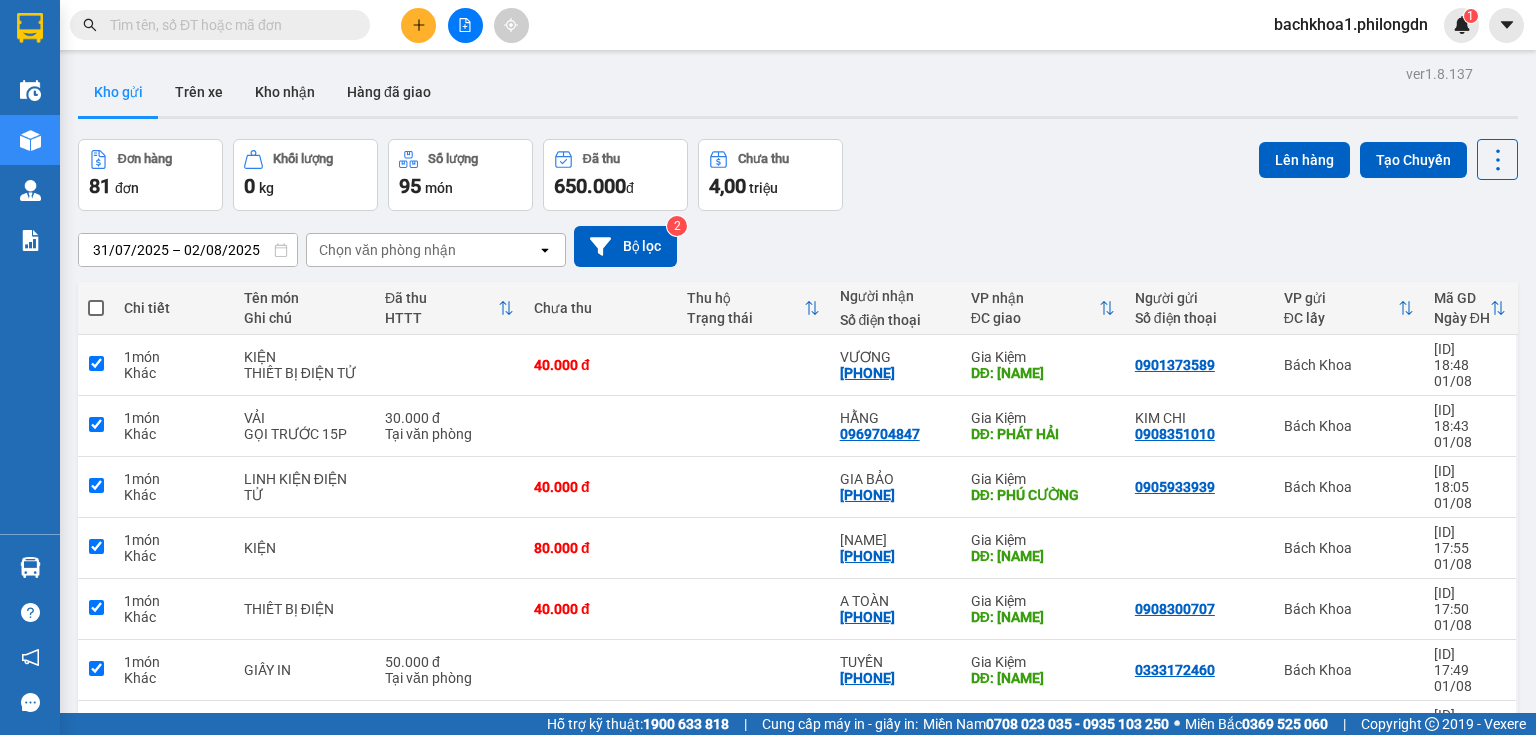 checkbox on "true" 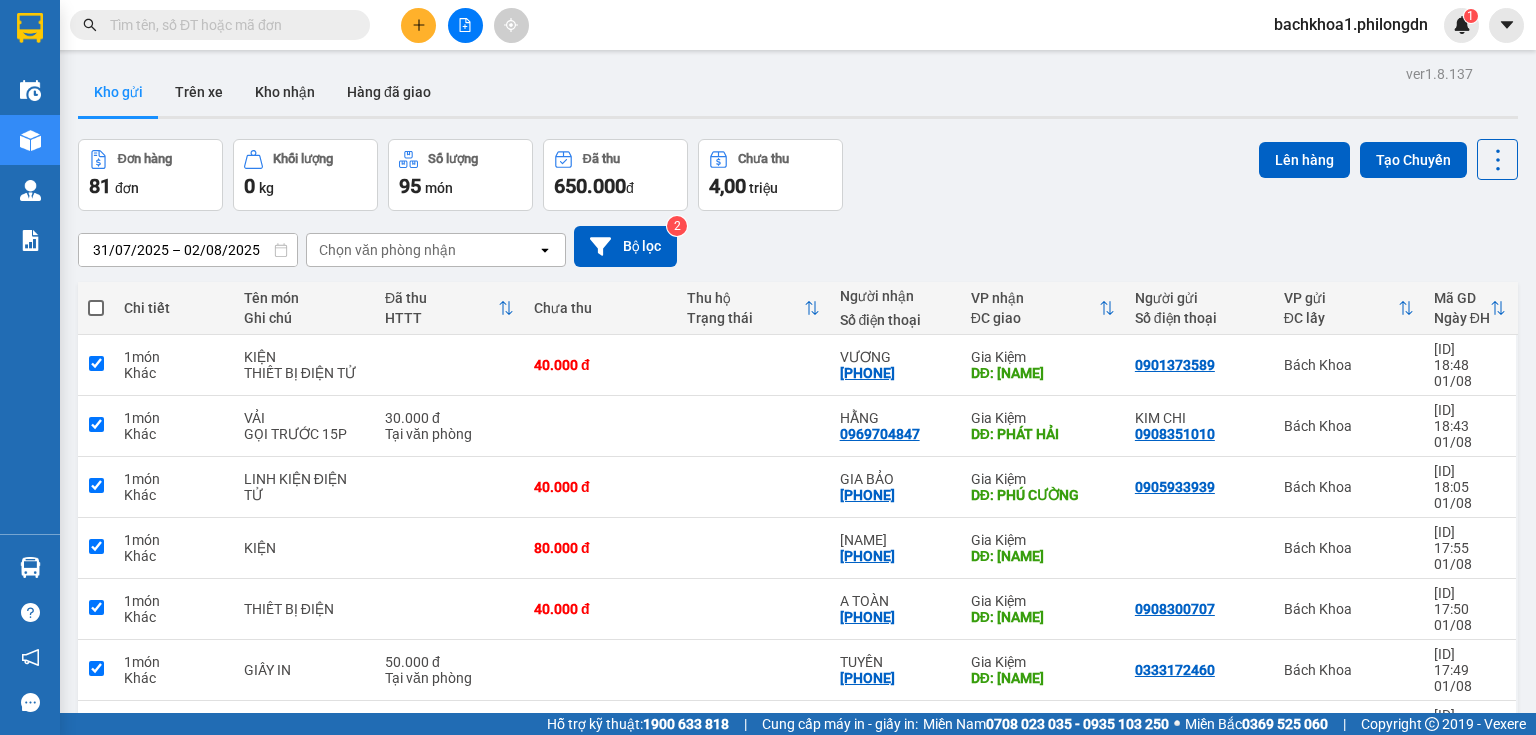 checkbox on "true" 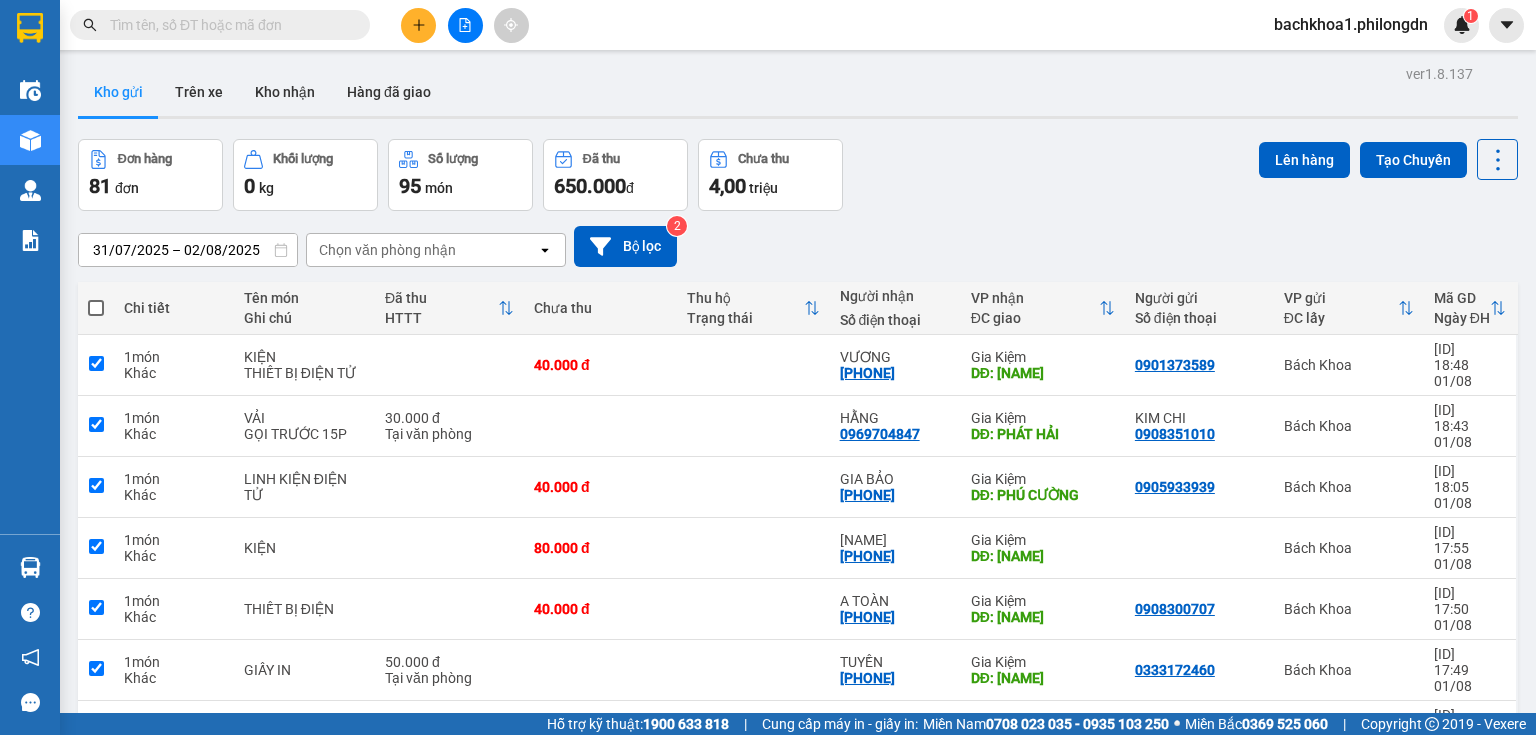 checkbox on "true" 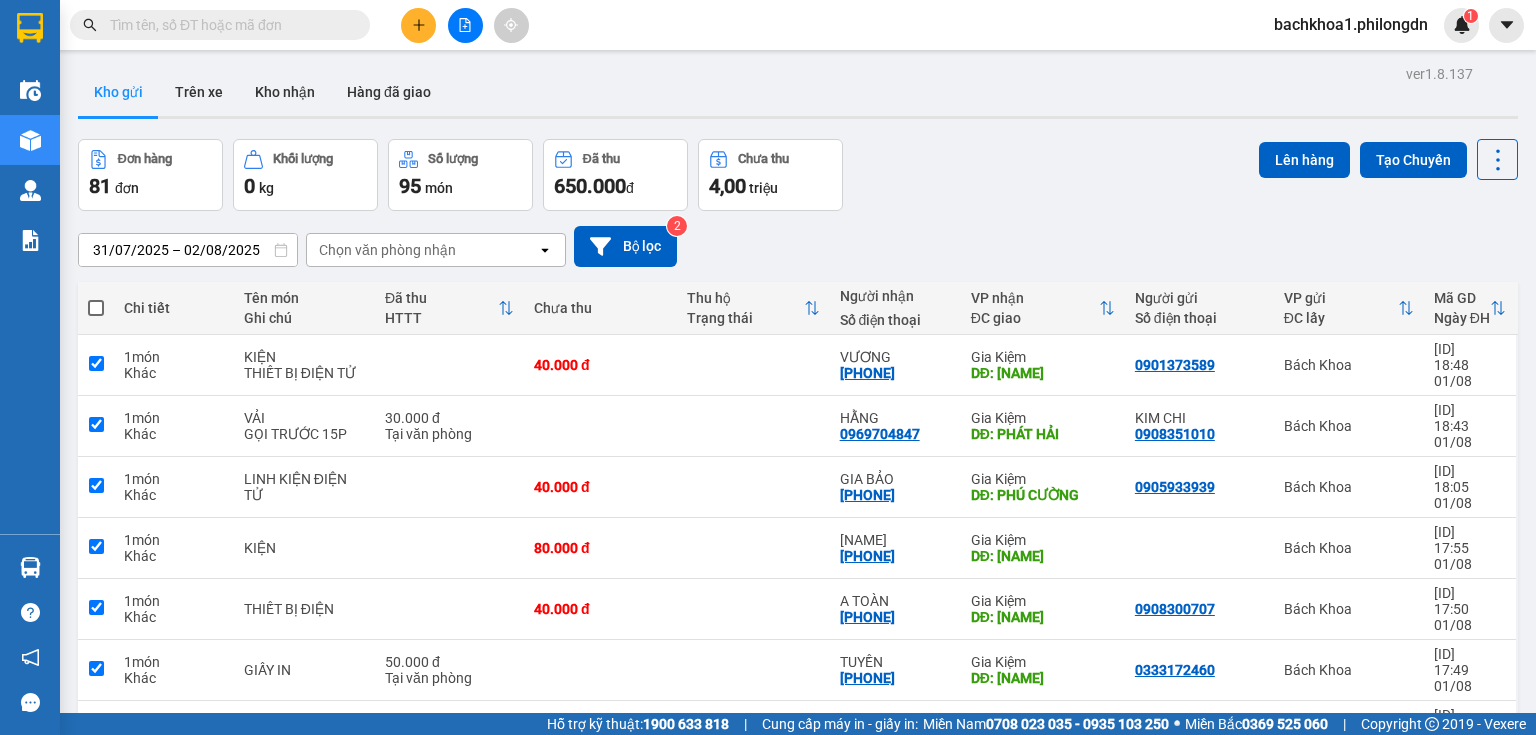 checkbox on "true" 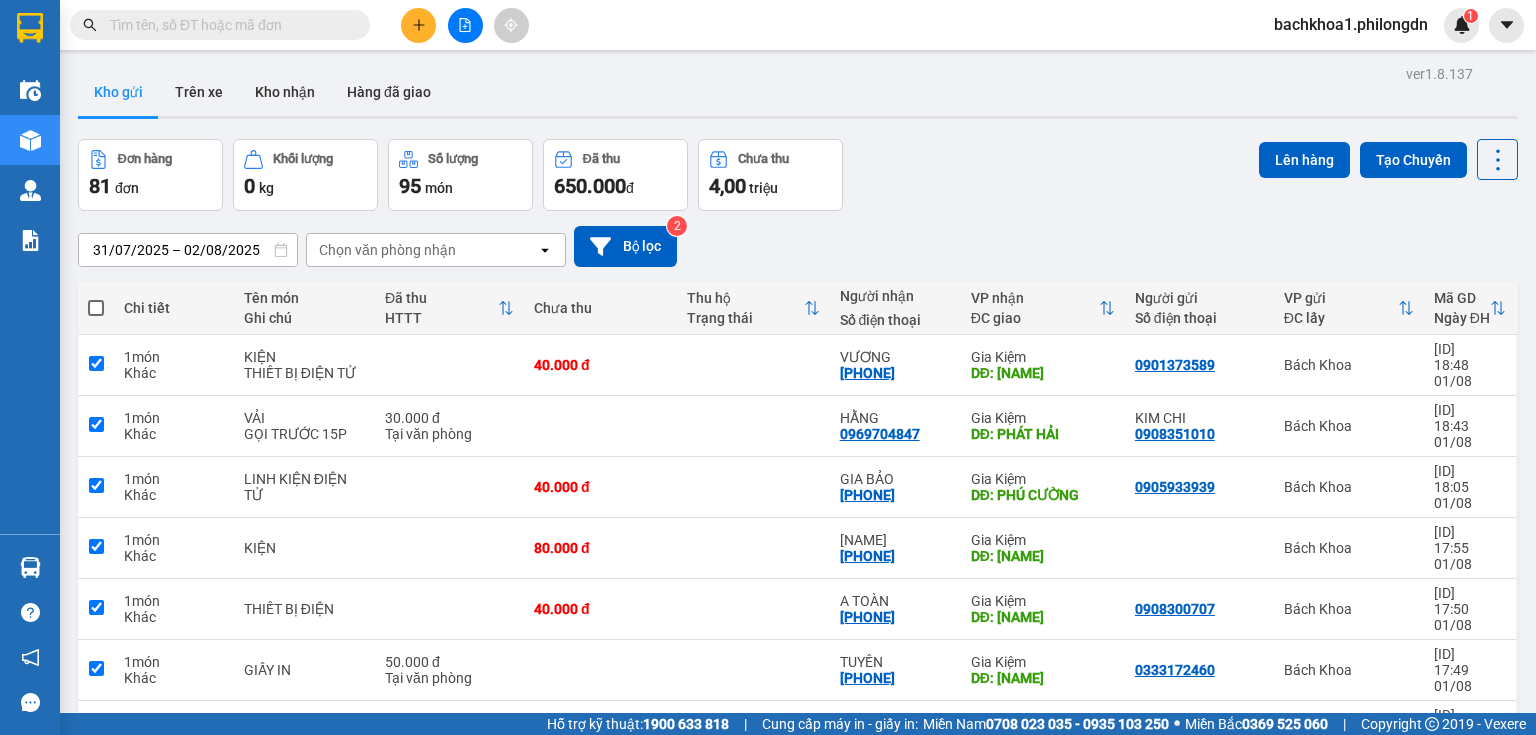 checkbox on "true" 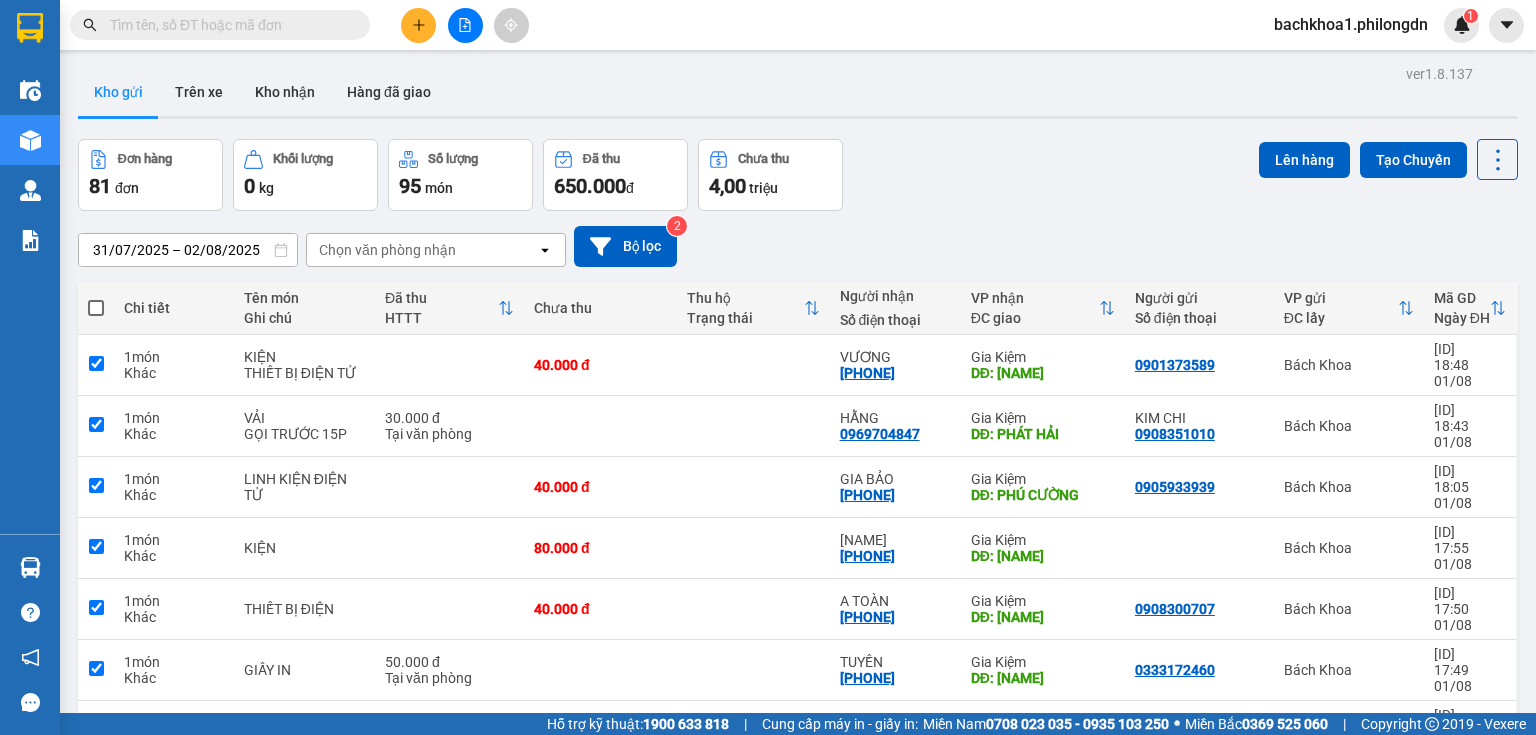 checkbox on "true" 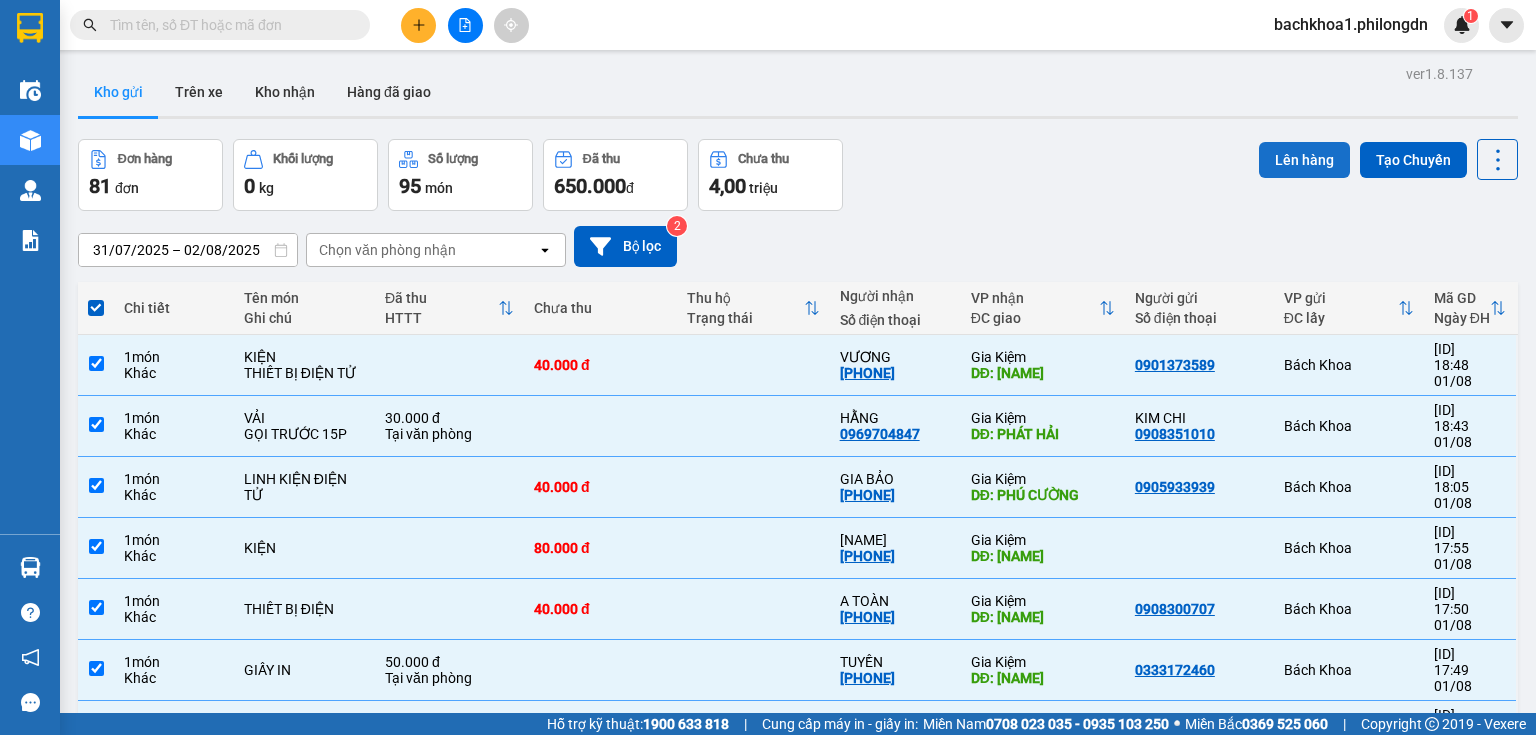 click on "Lên hàng" at bounding box center [1304, 160] 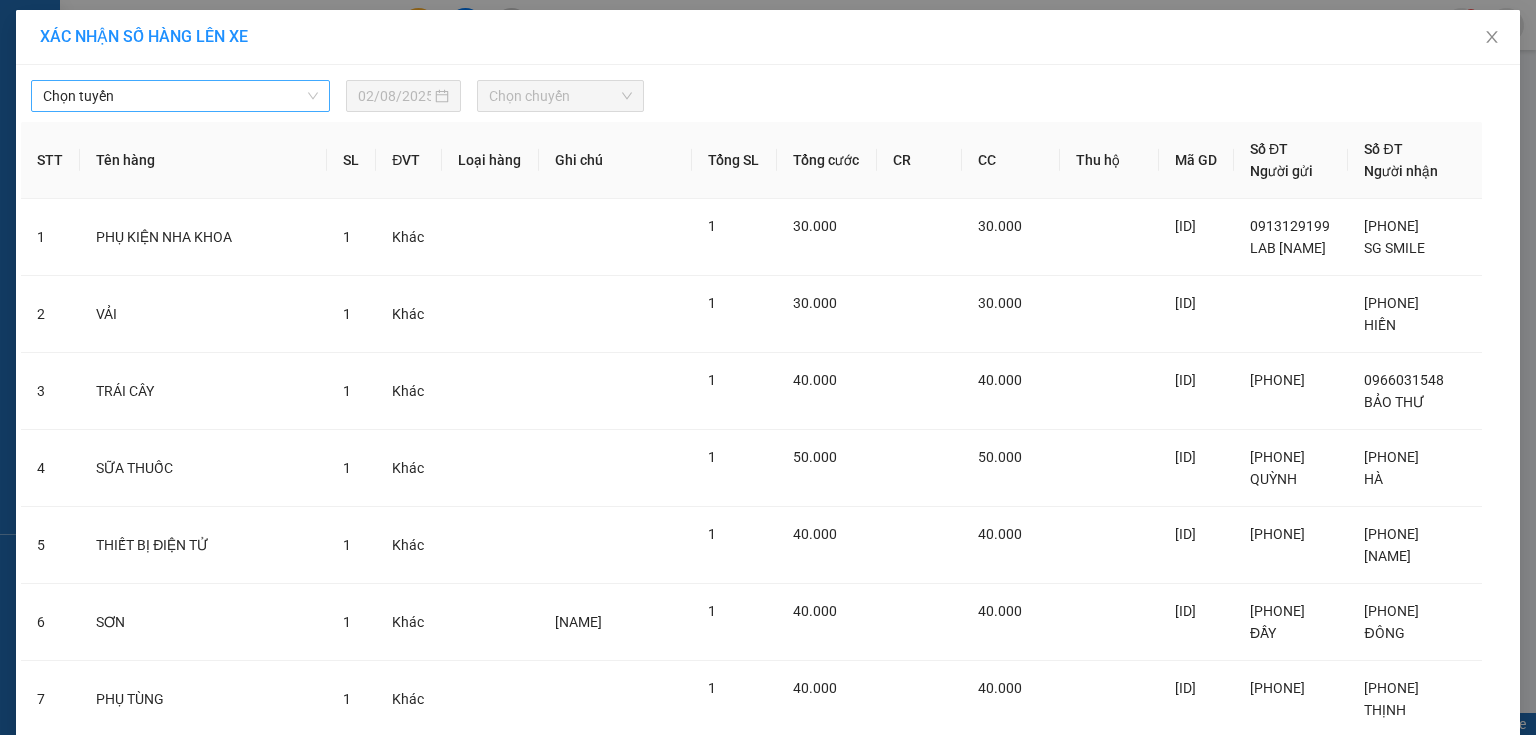 click on "Chọn tuyến" at bounding box center (180, 96) 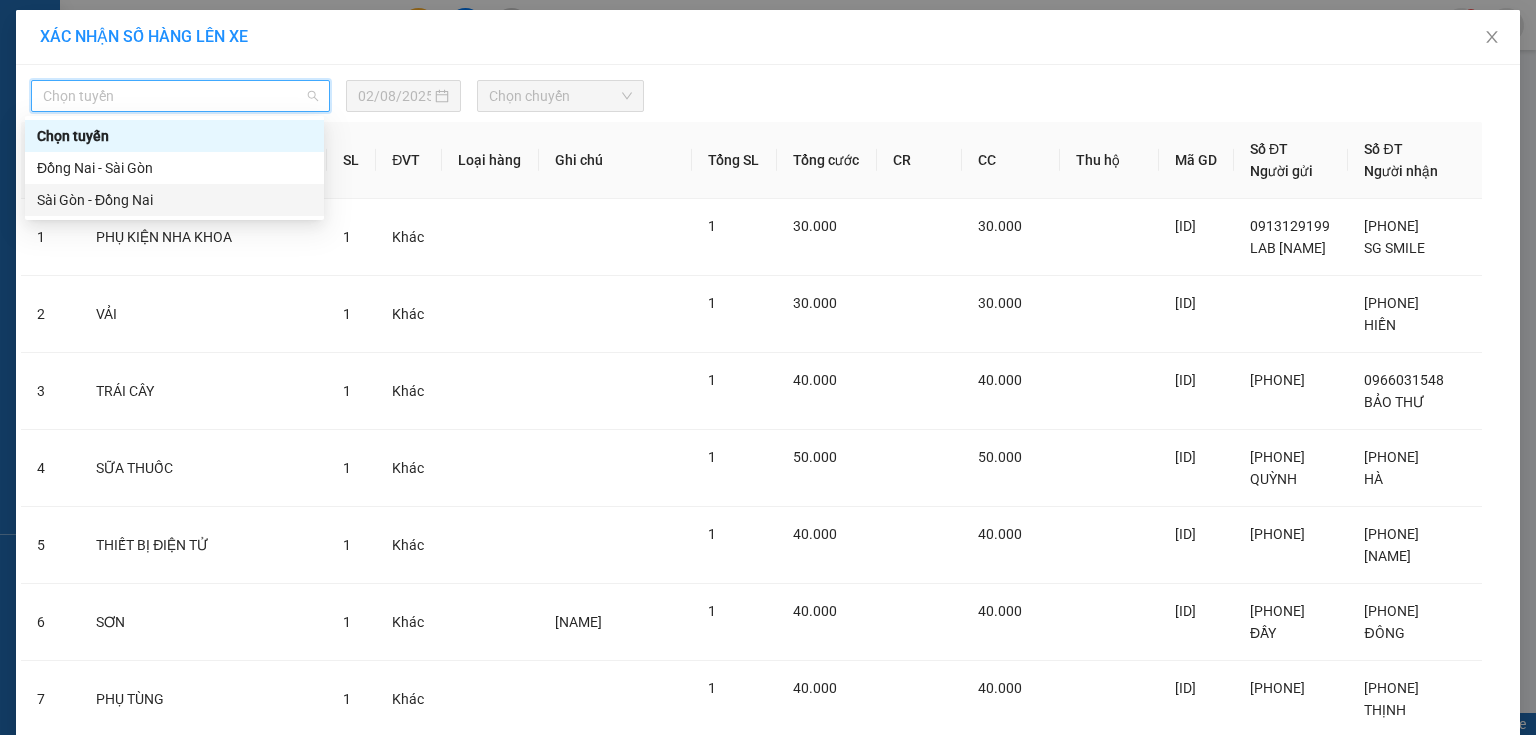click on "Sài Gòn - Đồng Nai" at bounding box center (174, 200) 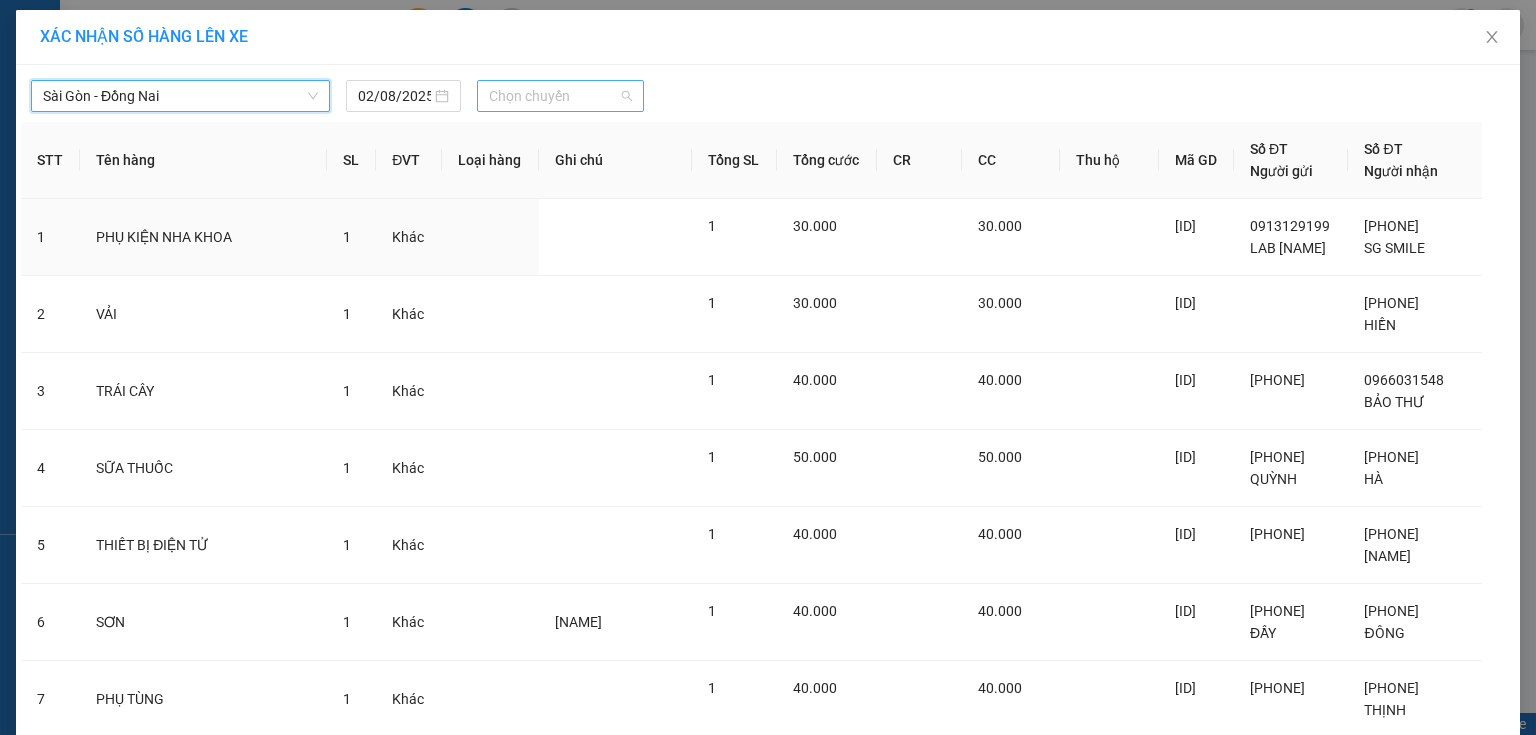 click on "Chọn chuyến" at bounding box center (561, 96) 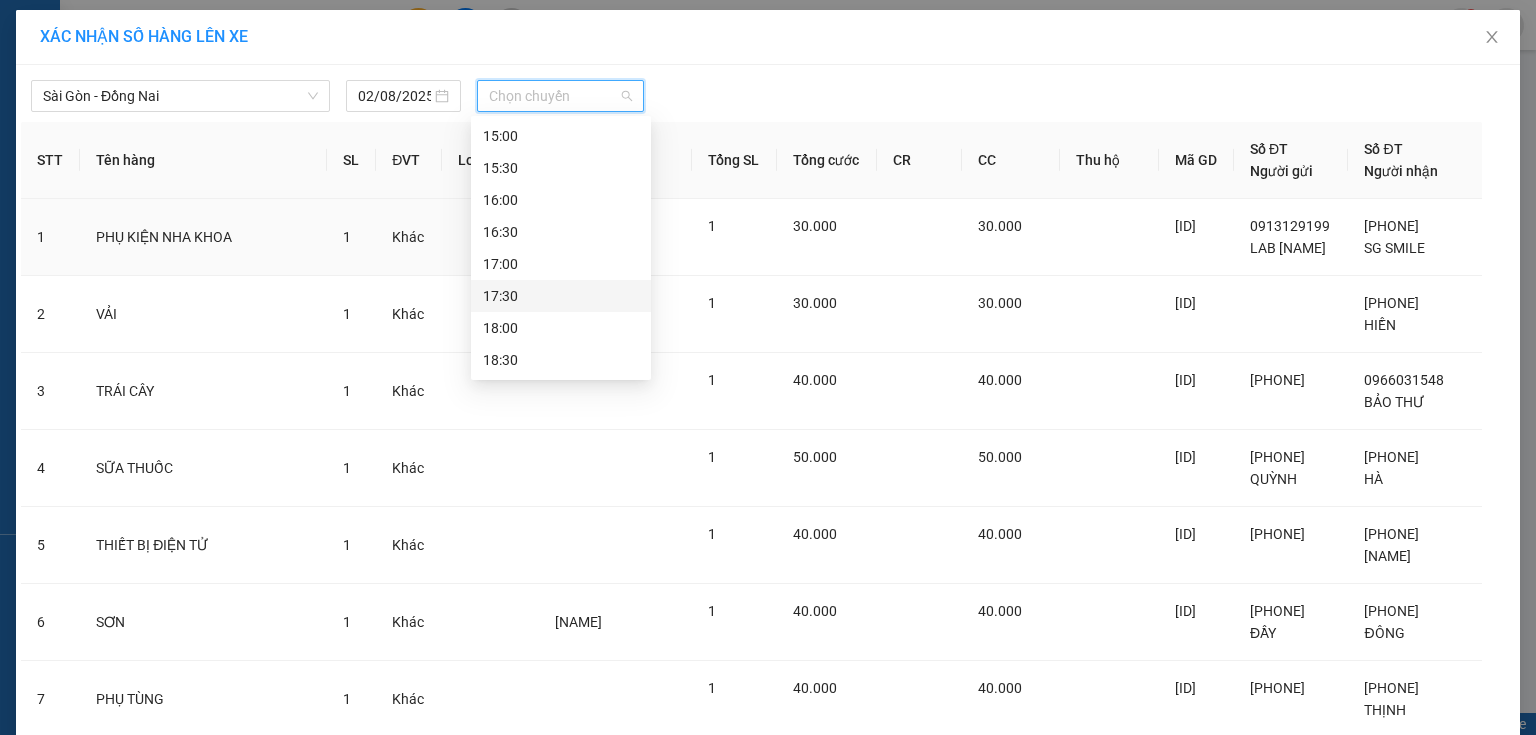 scroll, scrollTop: 832, scrollLeft: 0, axis: vertical 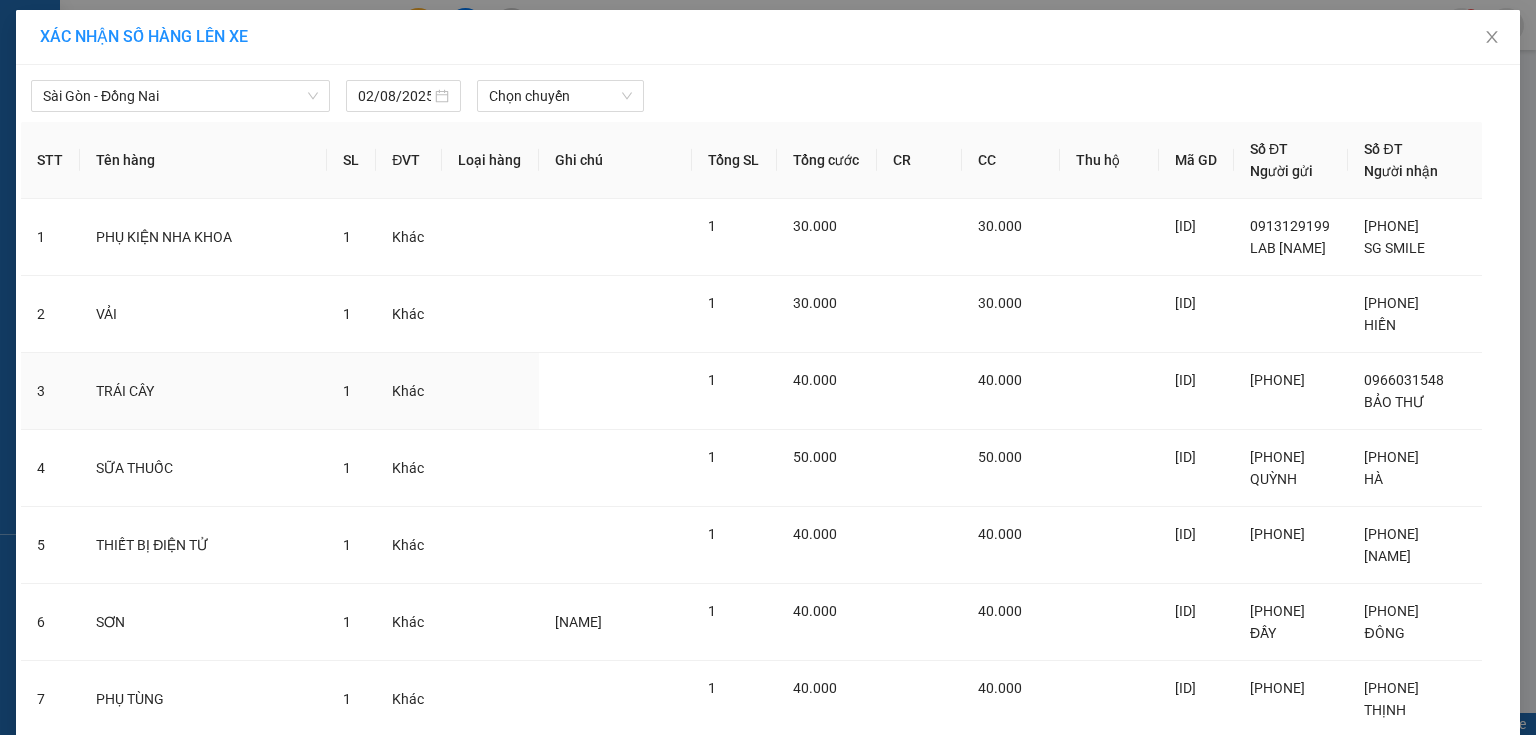 click on "Kết quả tìm kiếm ( 0 )  Bộ lọc  No Data bachkhoa1.philongdn 1     Điều hành xe     Kho hàng mới     Quản Lý Quản lý chuyến Quản lý khách hàng mới     Báo cáo Mẫu 1: Báo cáo dòng tiền theo nhân viên (VP) Mẫu 3.1: Thống kê đơn hàng văn phòng gửi (VP) Hàng sắp về Hướng dẫn sử dụng Giới thiệu Vexere, nhận hoa hồng Phản hồi Phần mềm hỗ trợ bạn tốt chứ? Hỗ trợ kỹ thuật:  1900 633 818 | Cung cấp máy in - giấy in:  Miền Nam  0708 023 035 - 0935 103 250 ⚪️ Miền Bắc  0369 525 060 | Copyright   2019 - Vexere Thông báo Thông báo của bạn Tính năng mới Chưa có thông báo mới XÁC NHẬN SỐ HÀNG LÊN XE Sài Gòn - Đồng Nai [DATE] Chọn chuyến STT Tên hàng SL ĐVT Loại hàng Ghi chú Tổng SL Tổng cước CR CC Thu hộ Mã GD Số ĐT Người gửi Số ĐT Người nhận 1 PHỤ KIỆN NHA KHOA 1 Khác 1 30.000 30.000 [ID] [PHONE] LAB [NAME] 2 1 1" at bounding box center [768, 367] 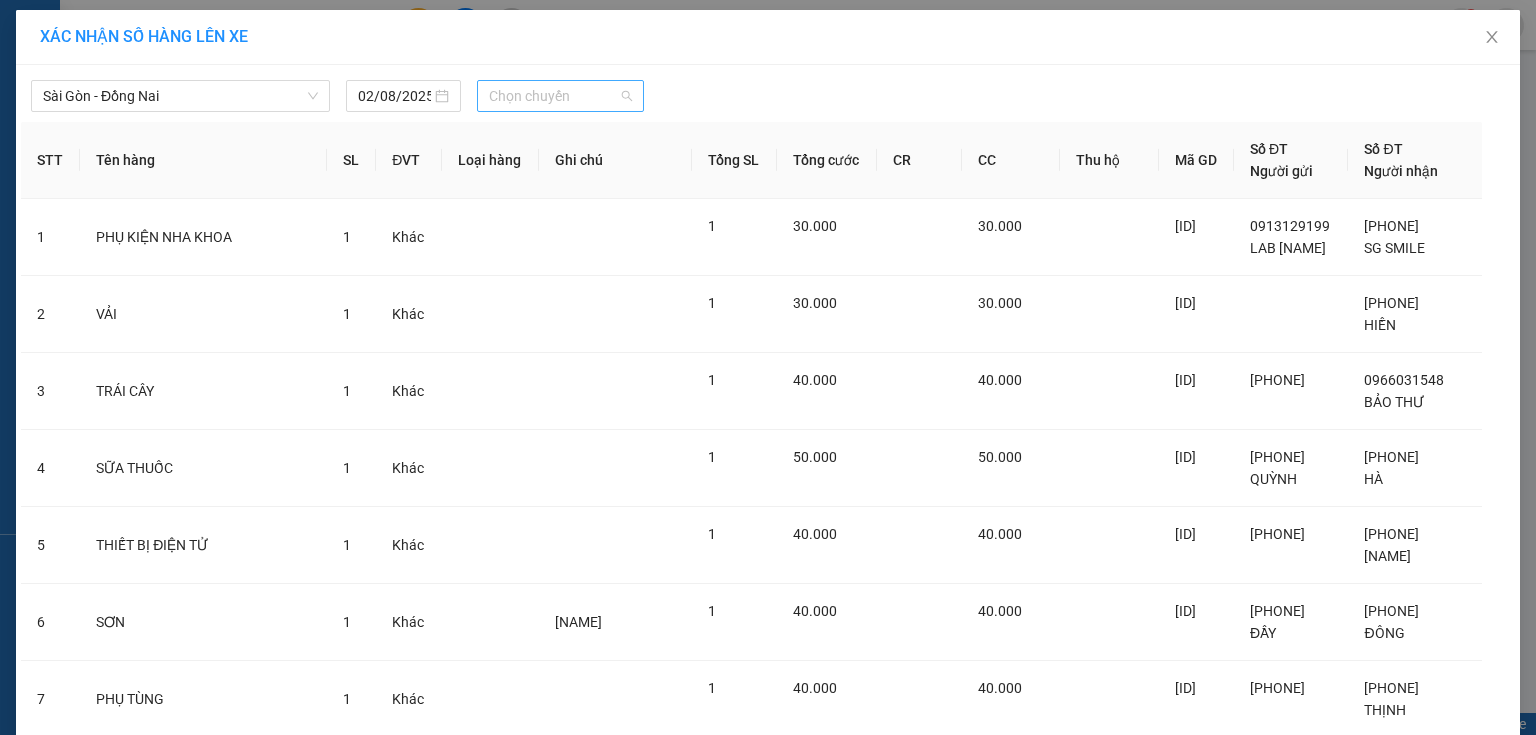 click on "Chọn chuyến" at bounding box center [561, 96] 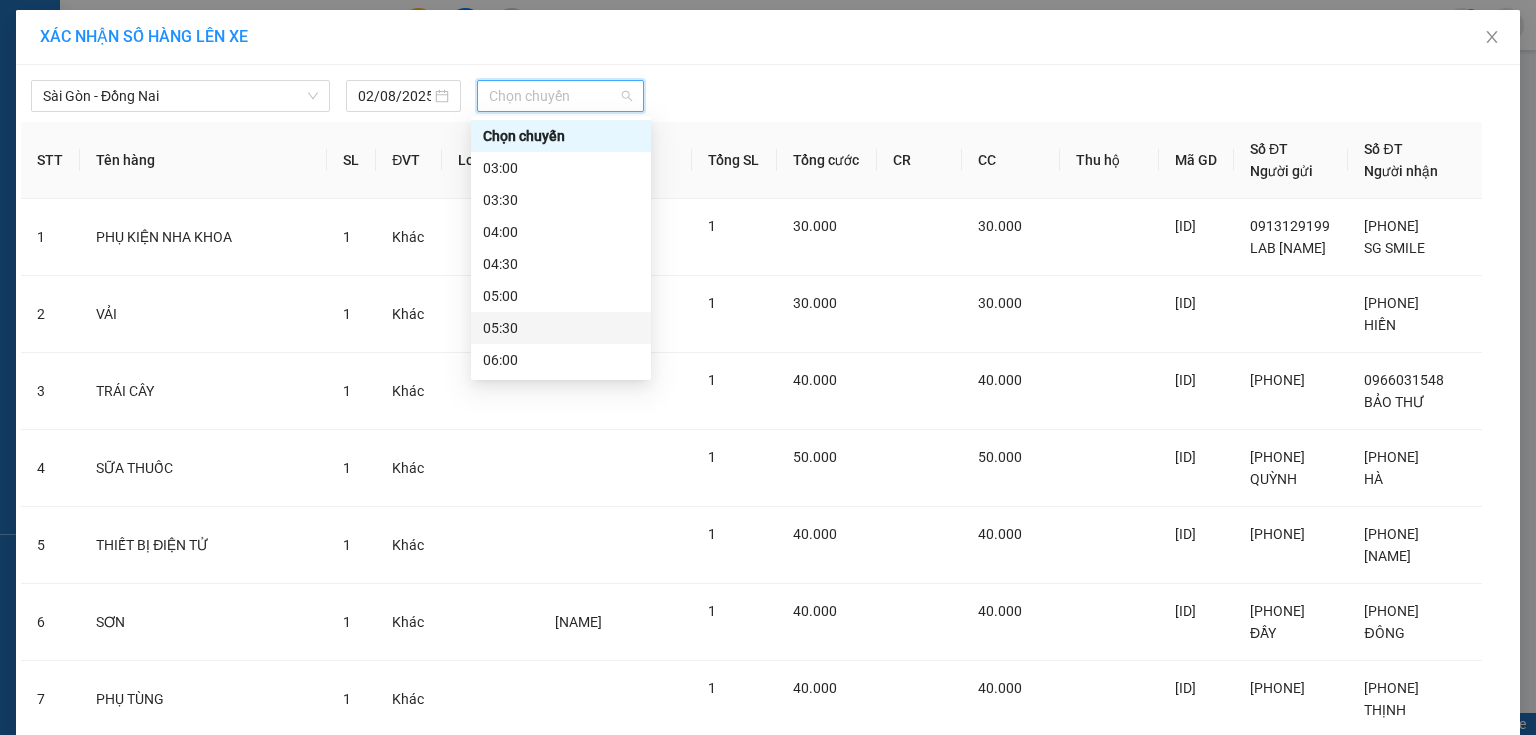 click on "05:30" at bounding box center (561, 328) 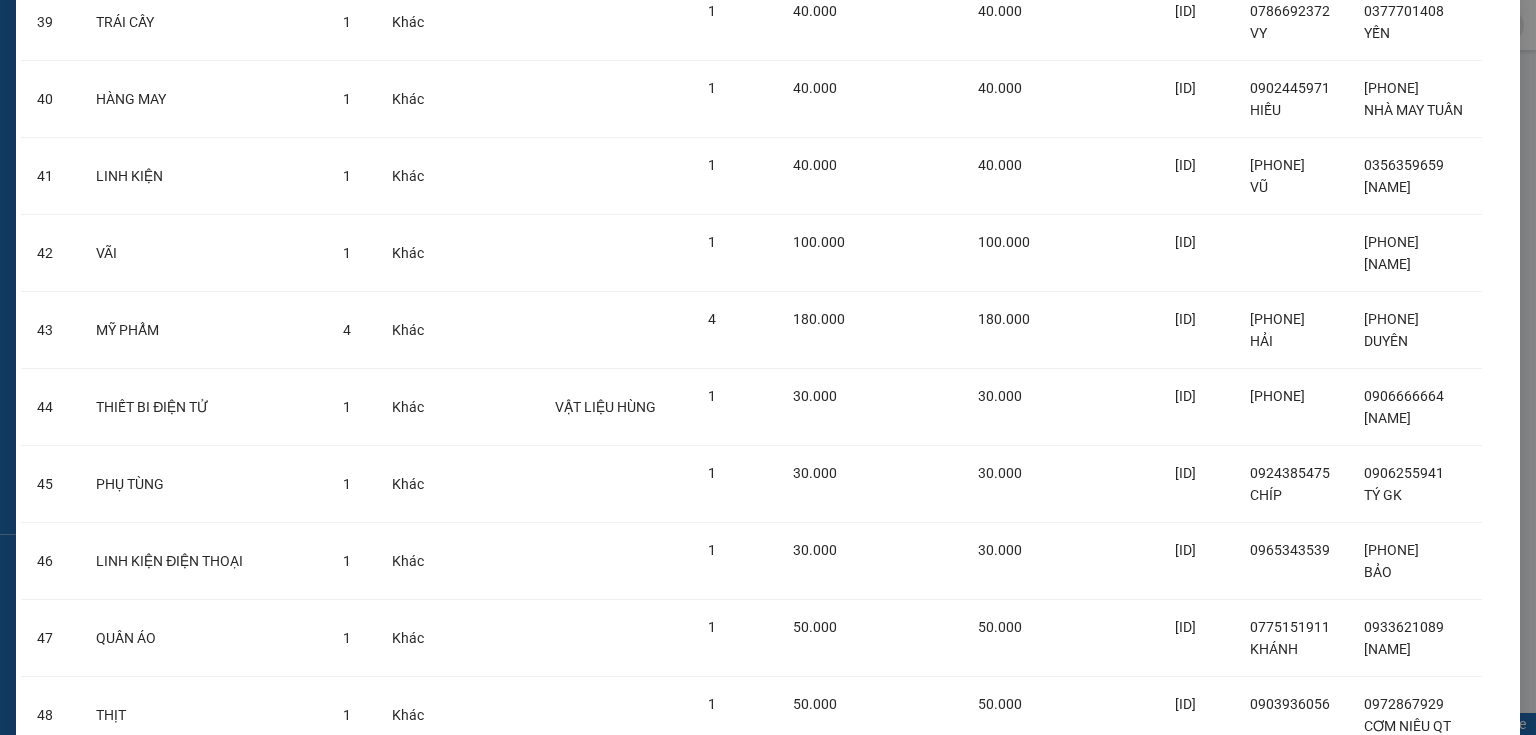 scroll, scrollTop: 5930, scrollLeft: 0, axis: vertical 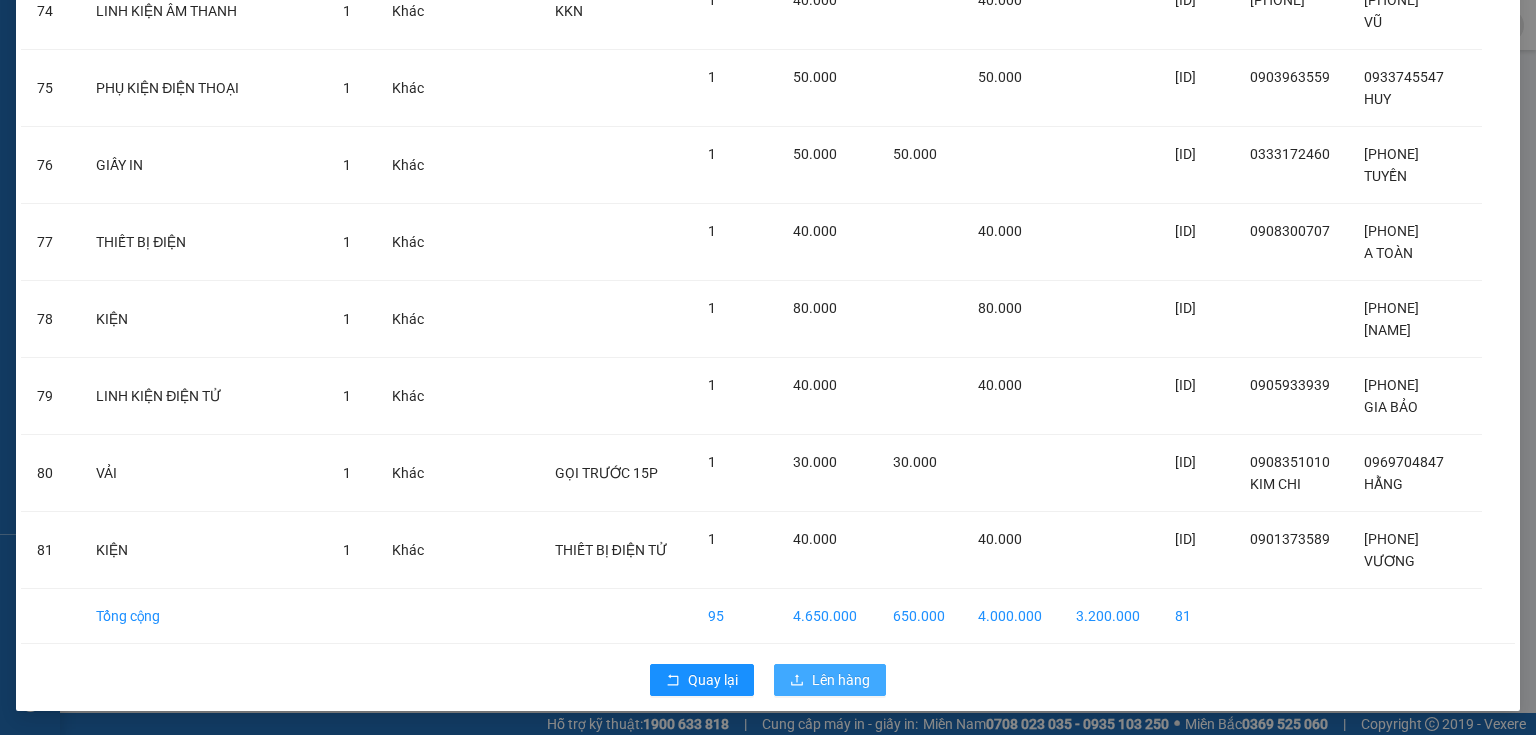drag, startPoint x: 832, startPoint y: 686, endPoint x: 811, endPoint y: 682, distance: 21.377558 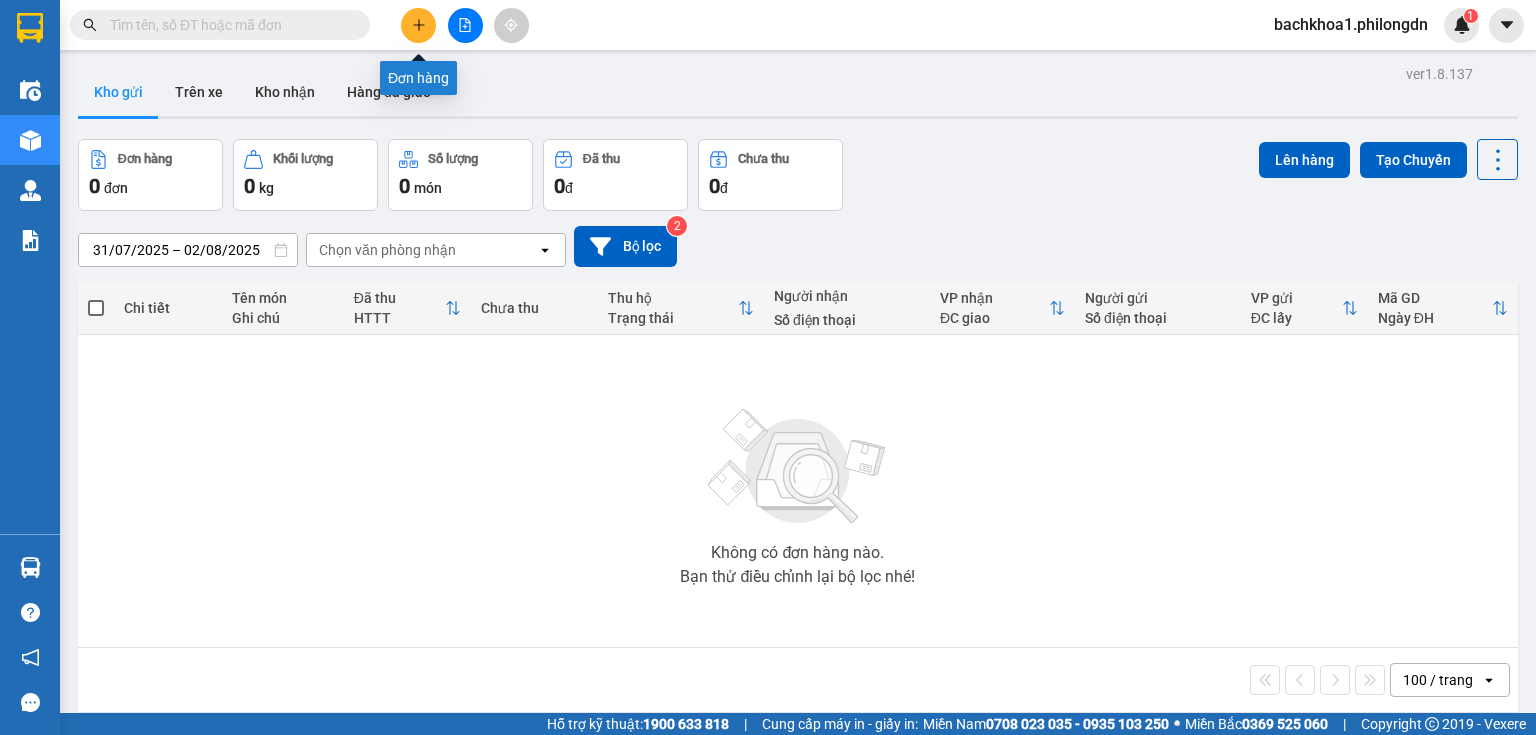 click 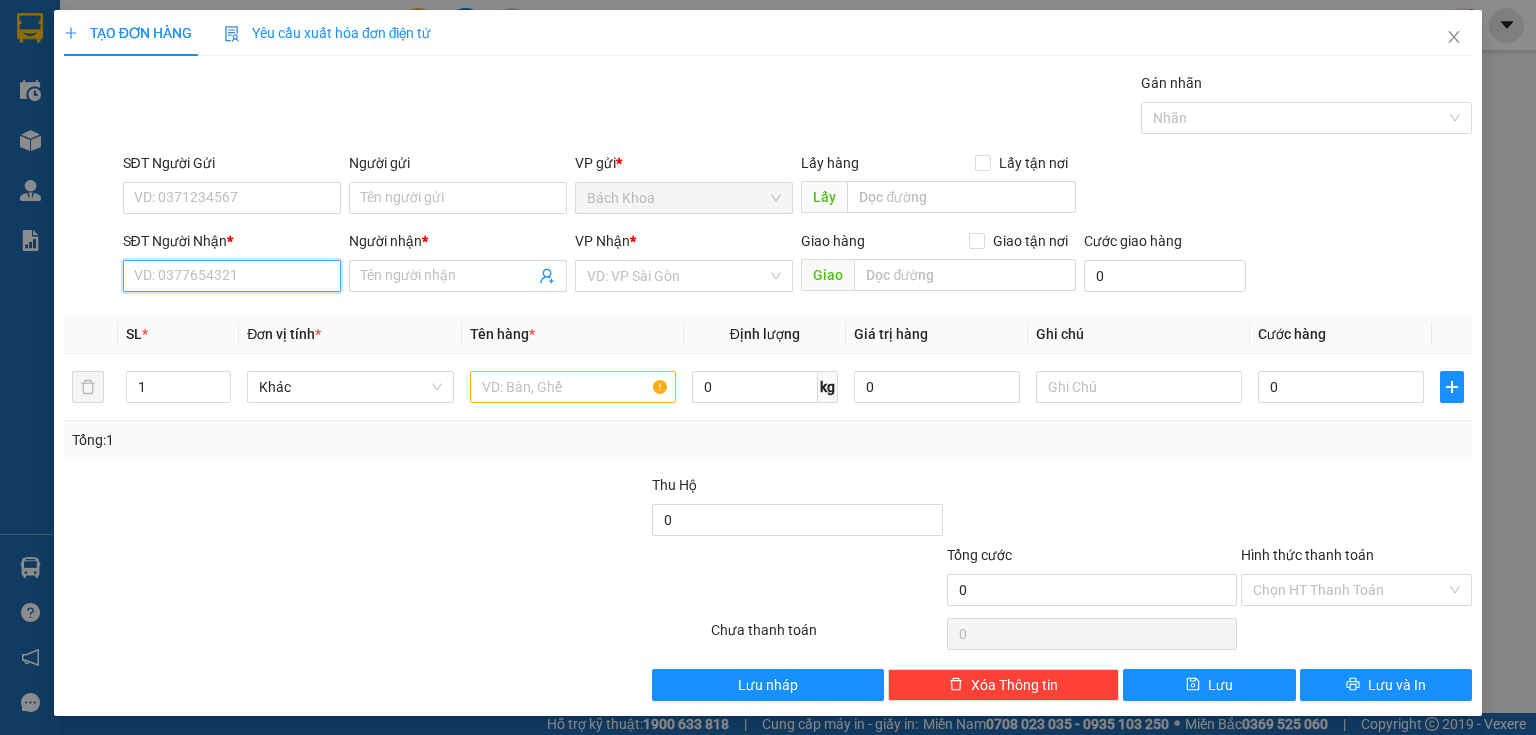 click on "SĐT Người Nhận  *" at bounding box center (232, 276) 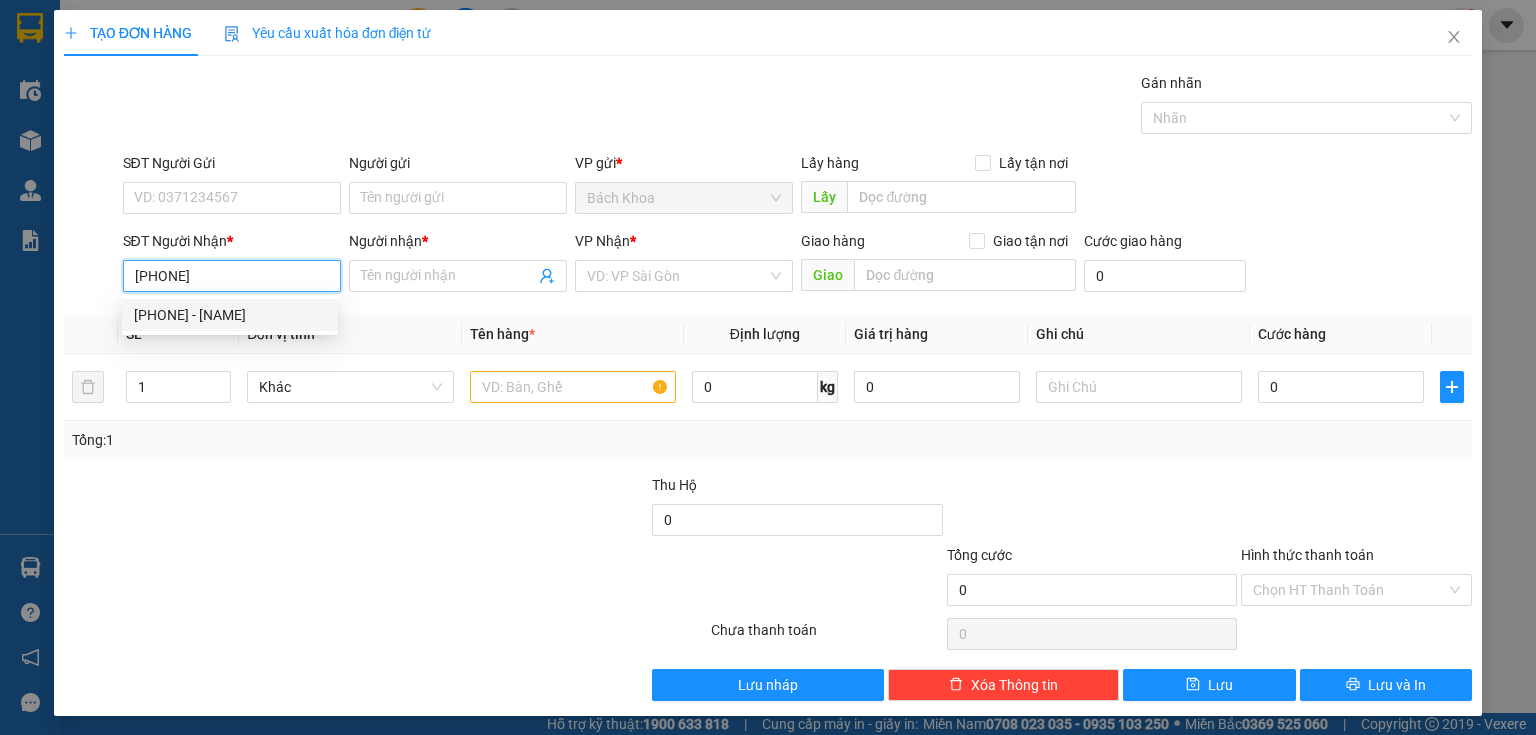 drag, startPoint x: 240, startPoint y: 304, endPoint x: 256, endPoint y: 296, distance: 17.888544 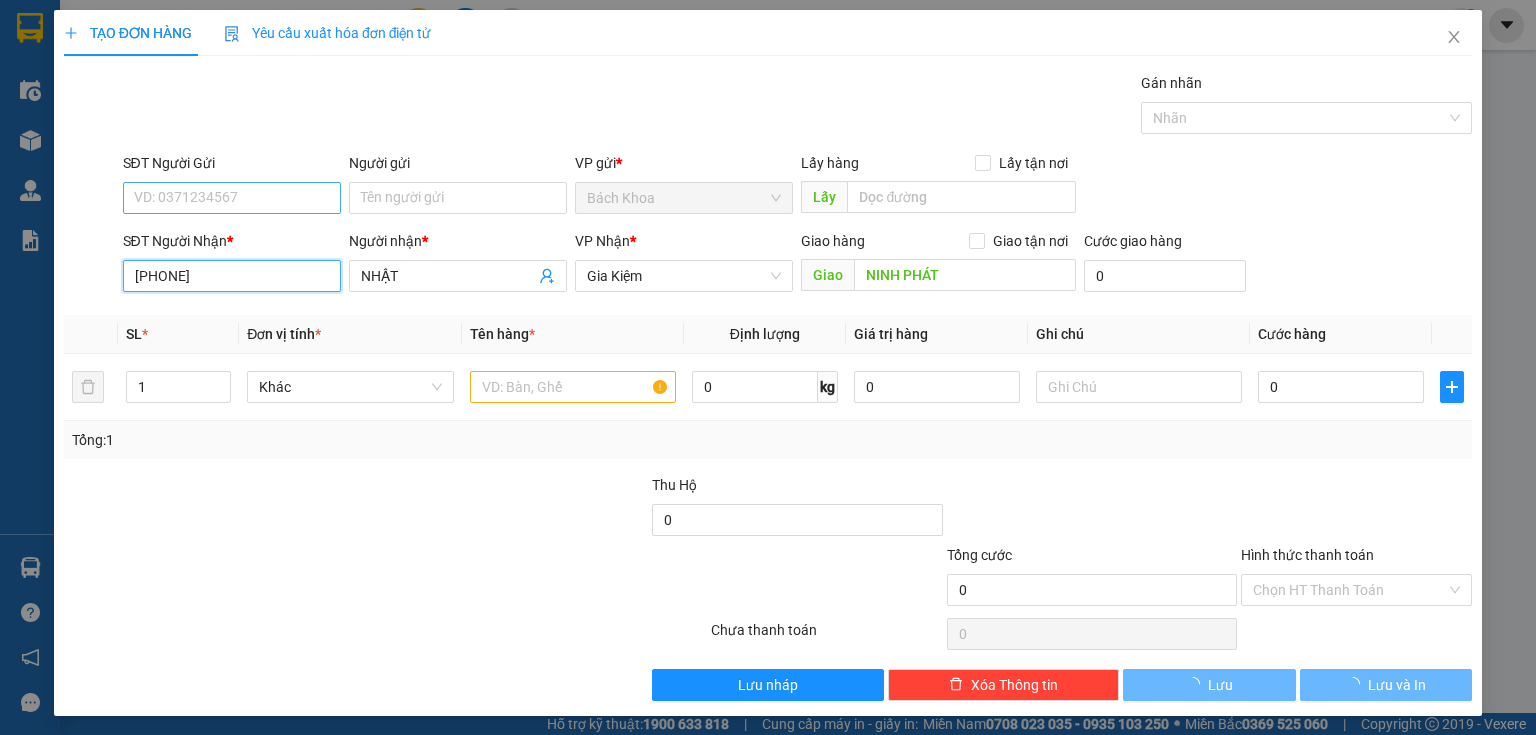 type on "[PHONE]" 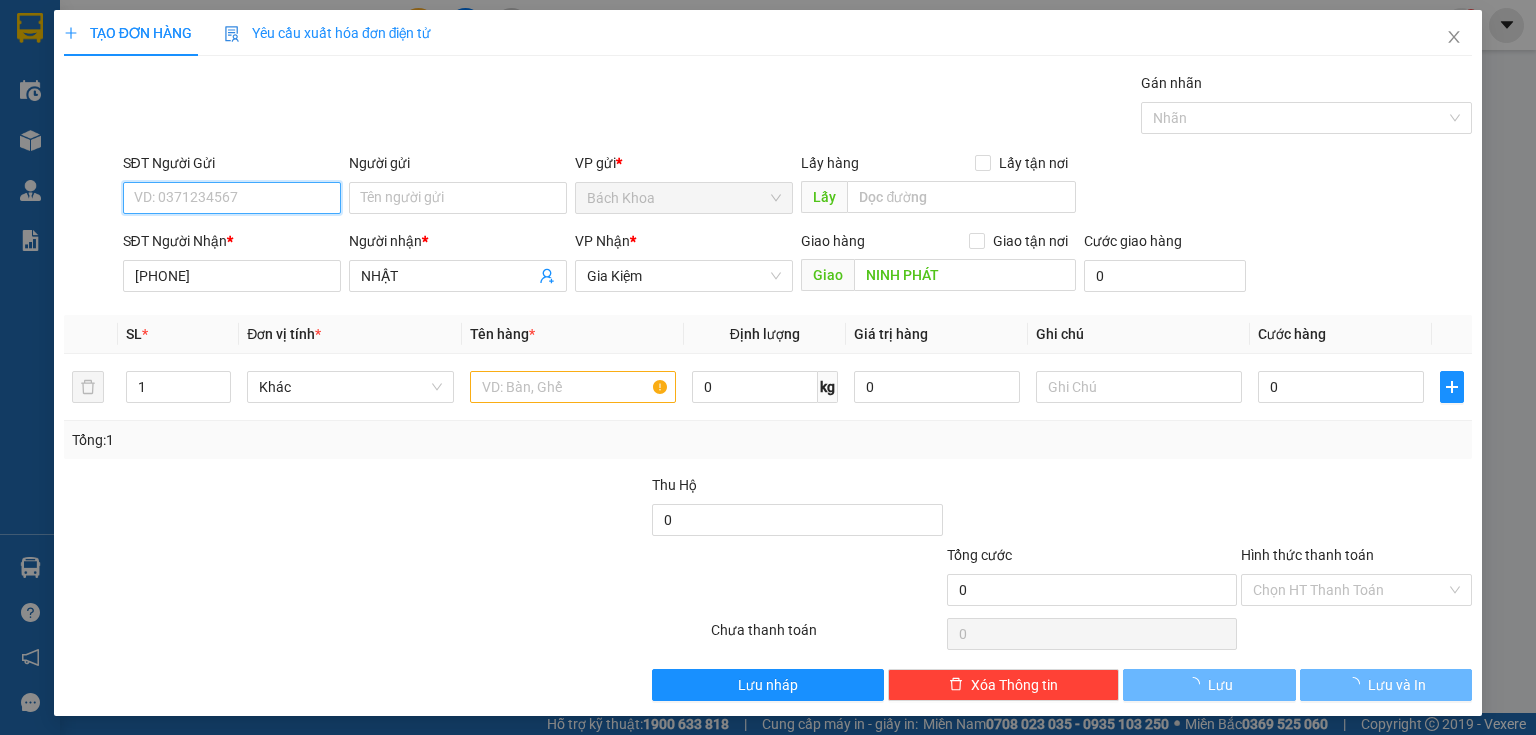click on "SĐT Người Gửi" at bounding box center (232, 198) 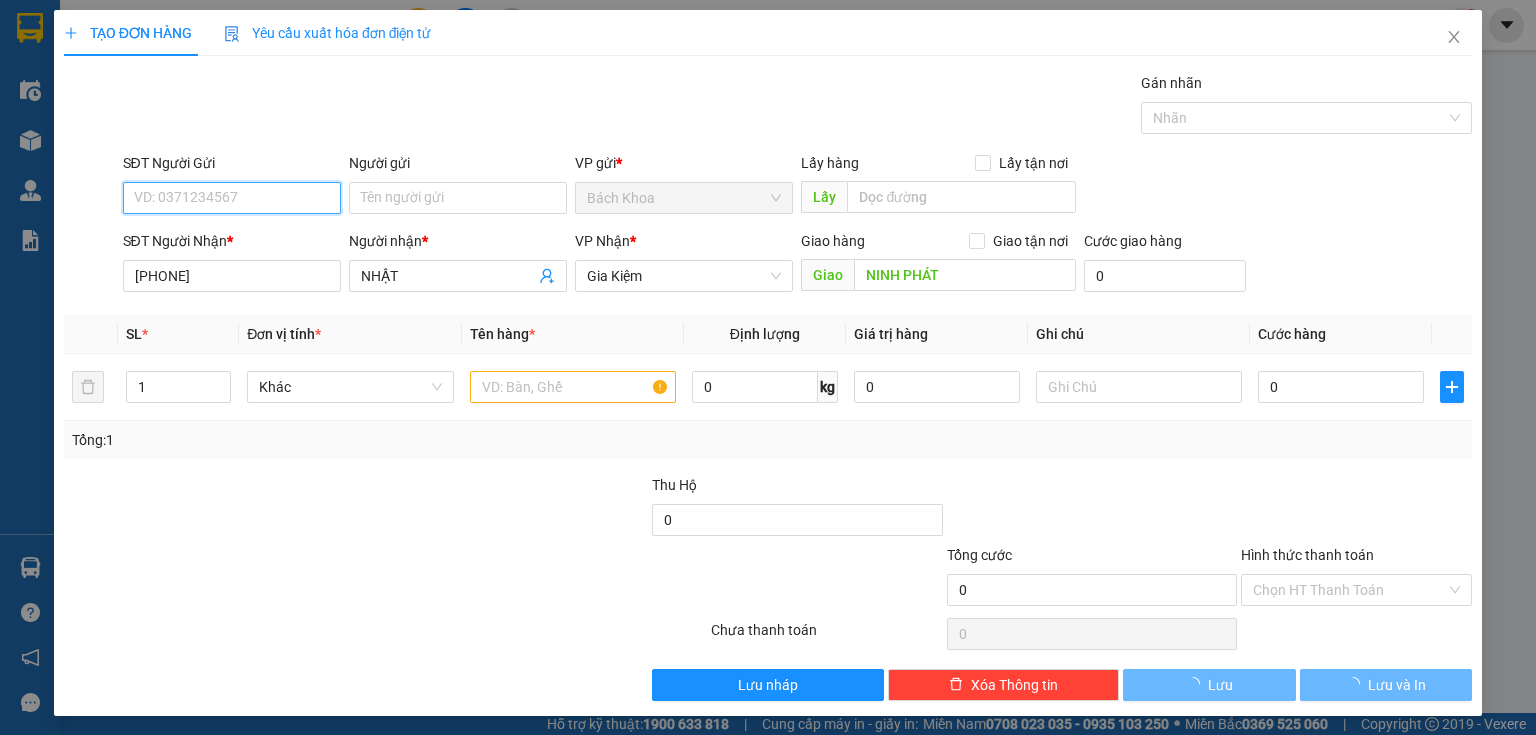 type on "40.000" 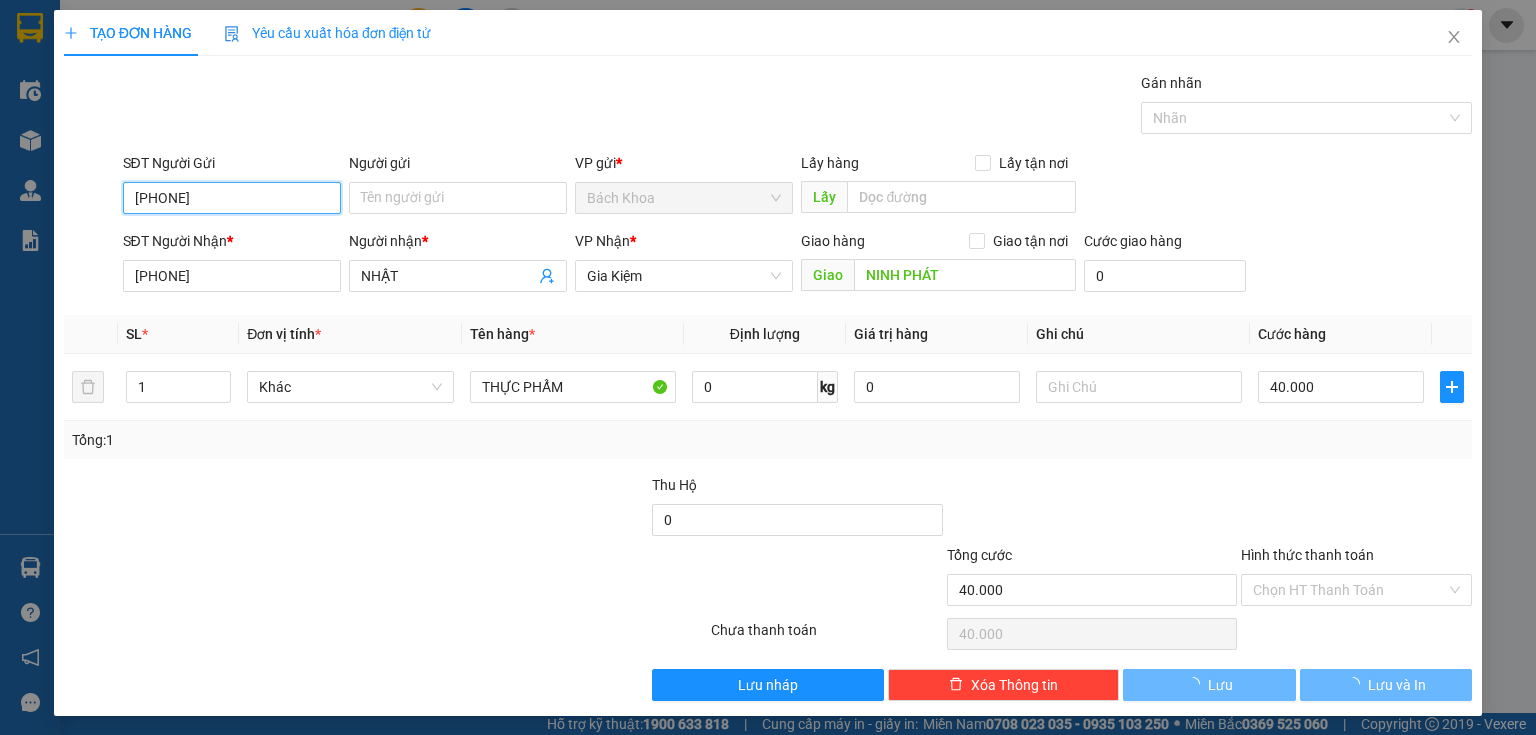 type on "[PHONE]" 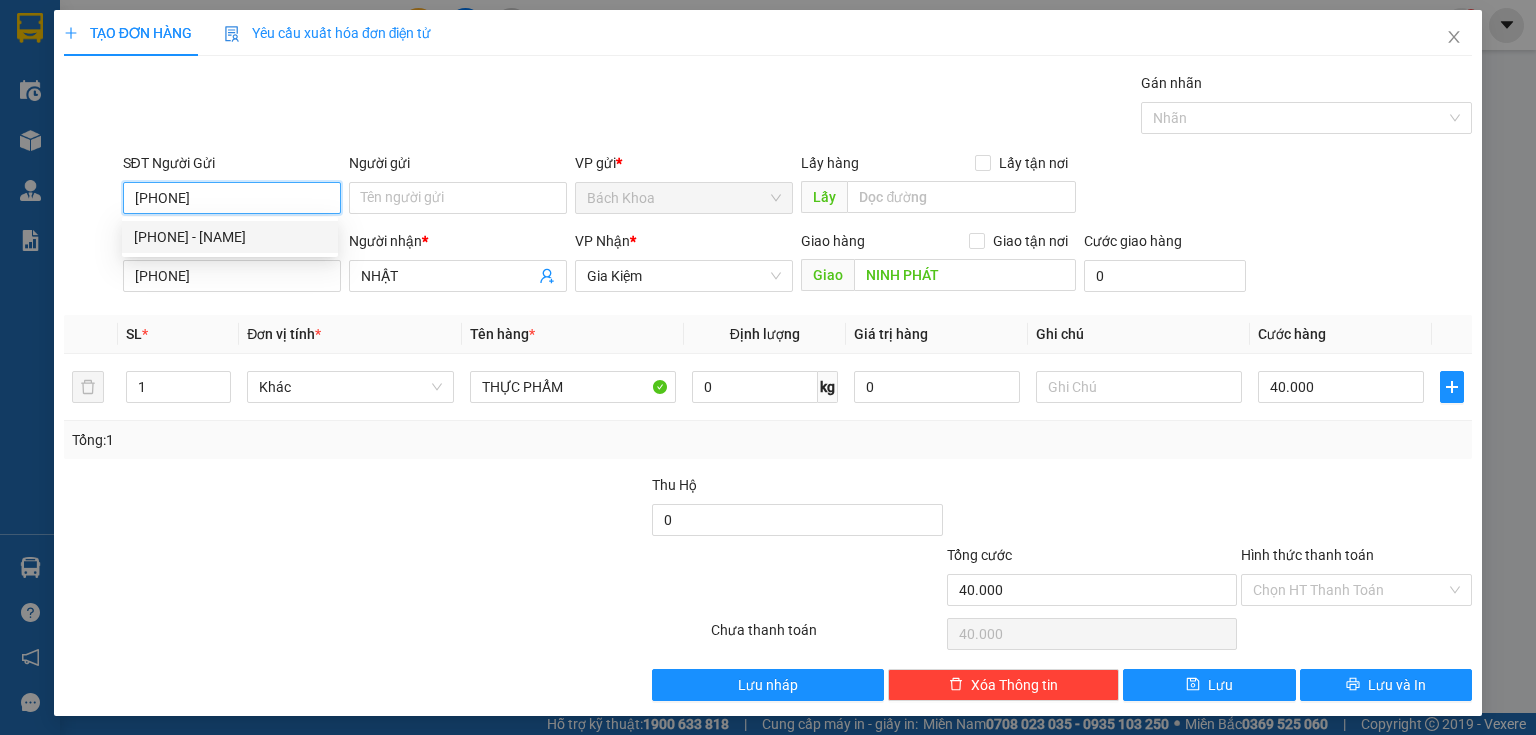 click on "[PHONE] - [NAME]" at bounding box center [230, 237] 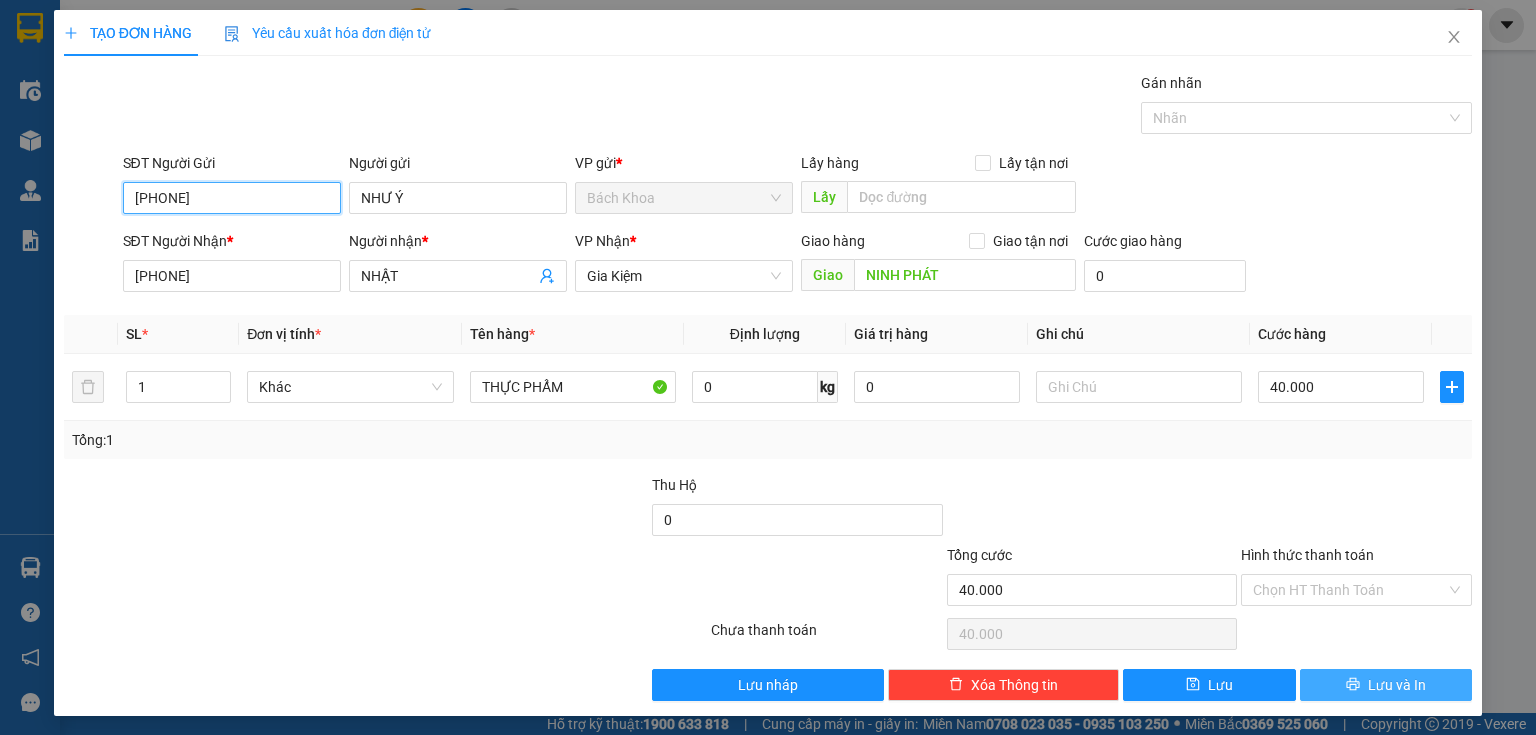 type on "[PHONE]" 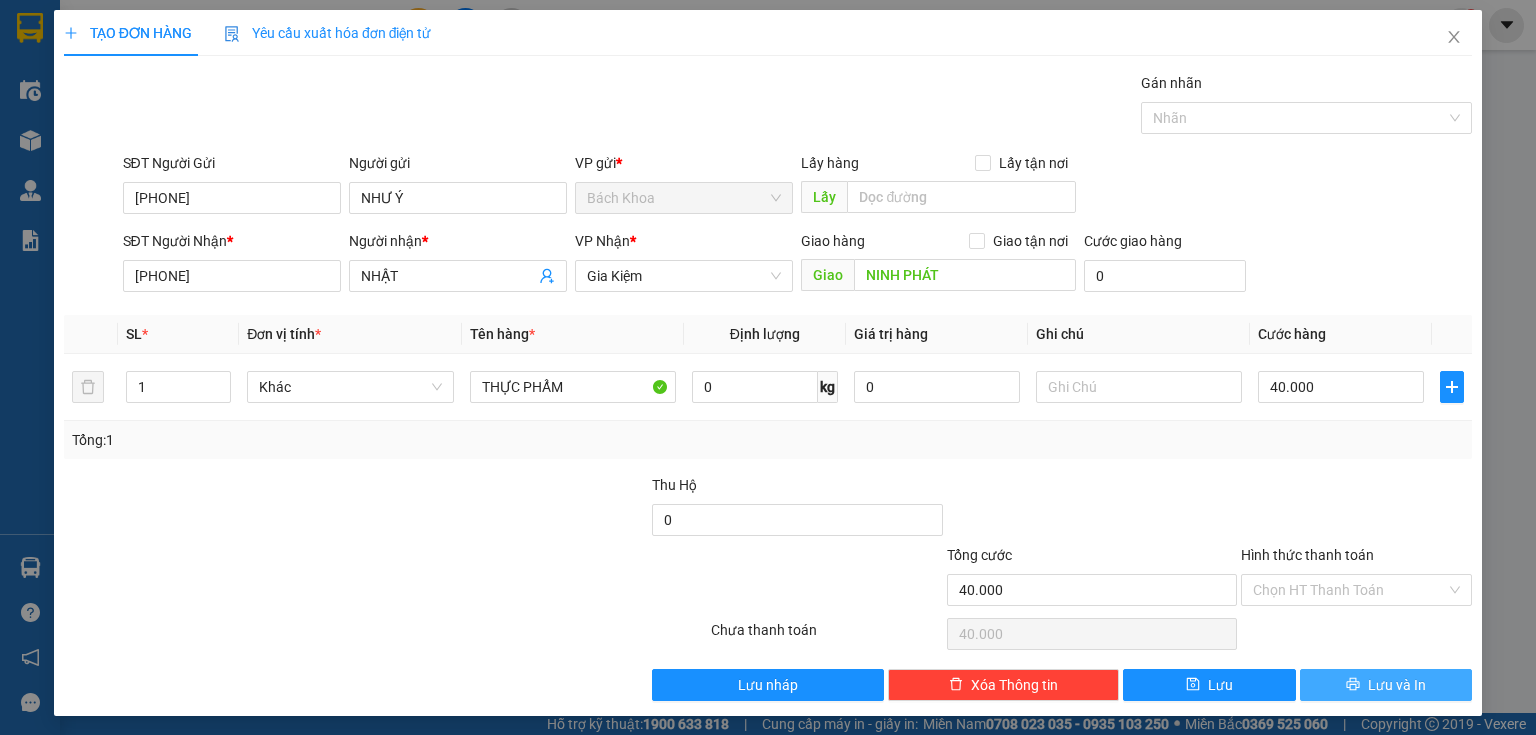 click on "Lưu và In" at bounding box center [1386, 685] 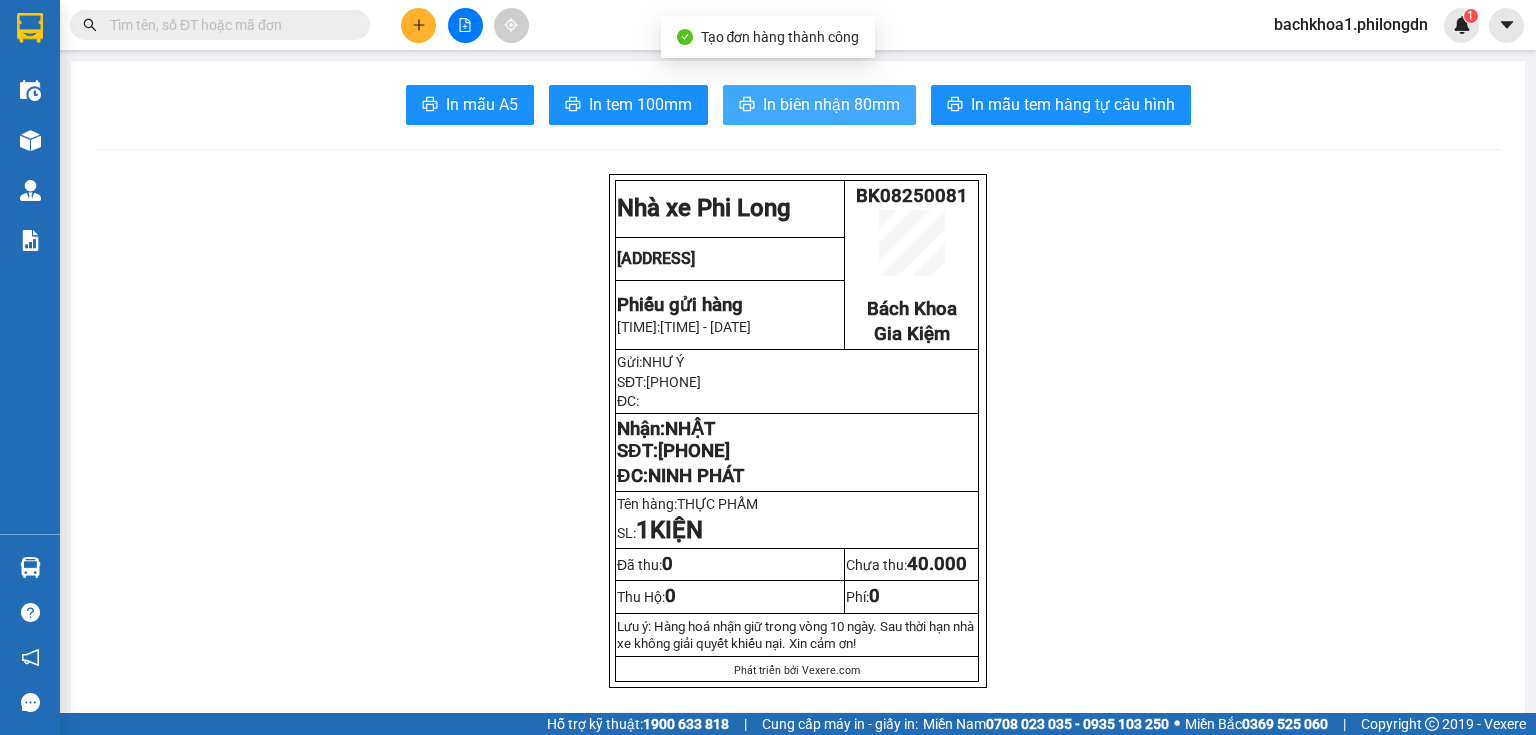 click on "In biên nhận 80mm" at bounding box center (819, 105) 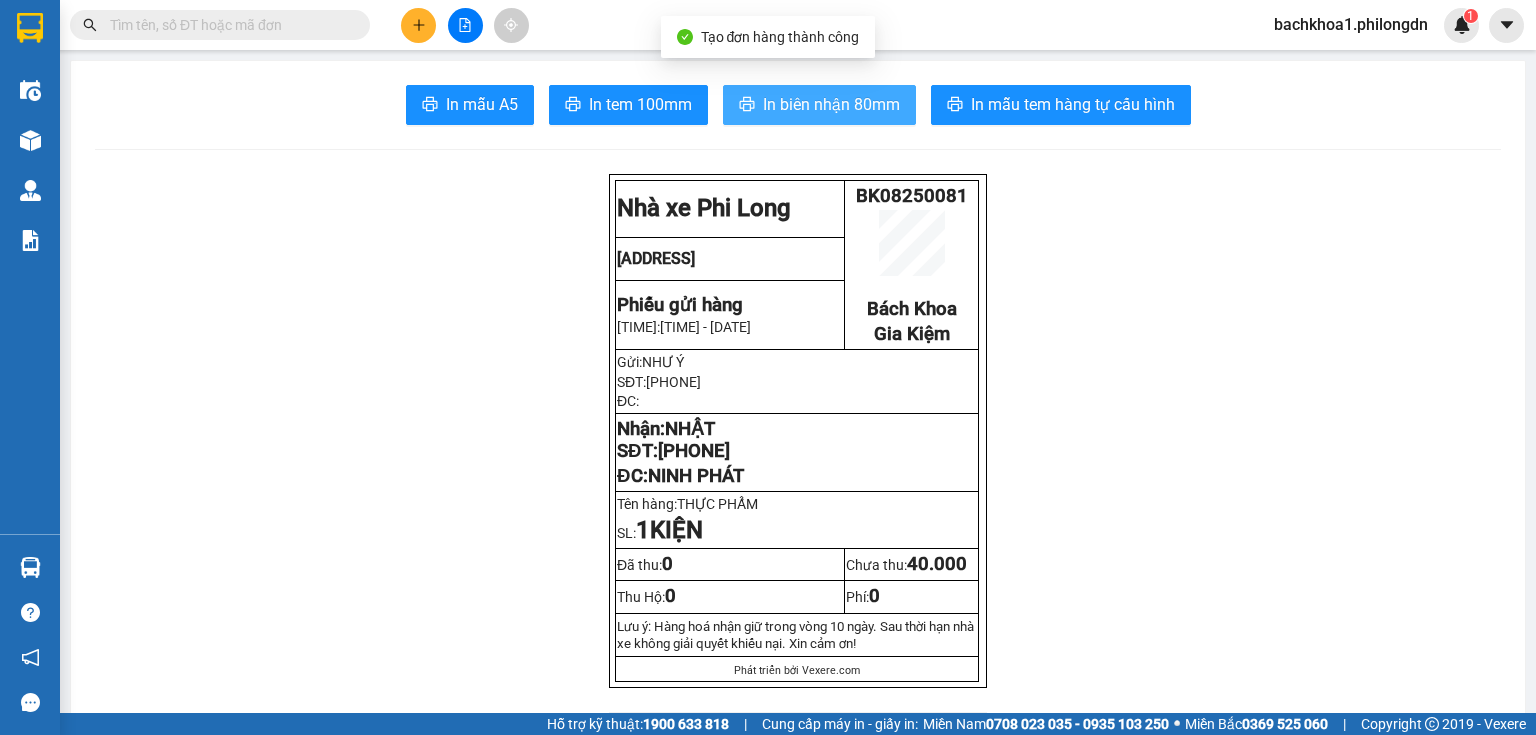 scroll, scrollTop: 0, scrollLeft: 0, axis: both 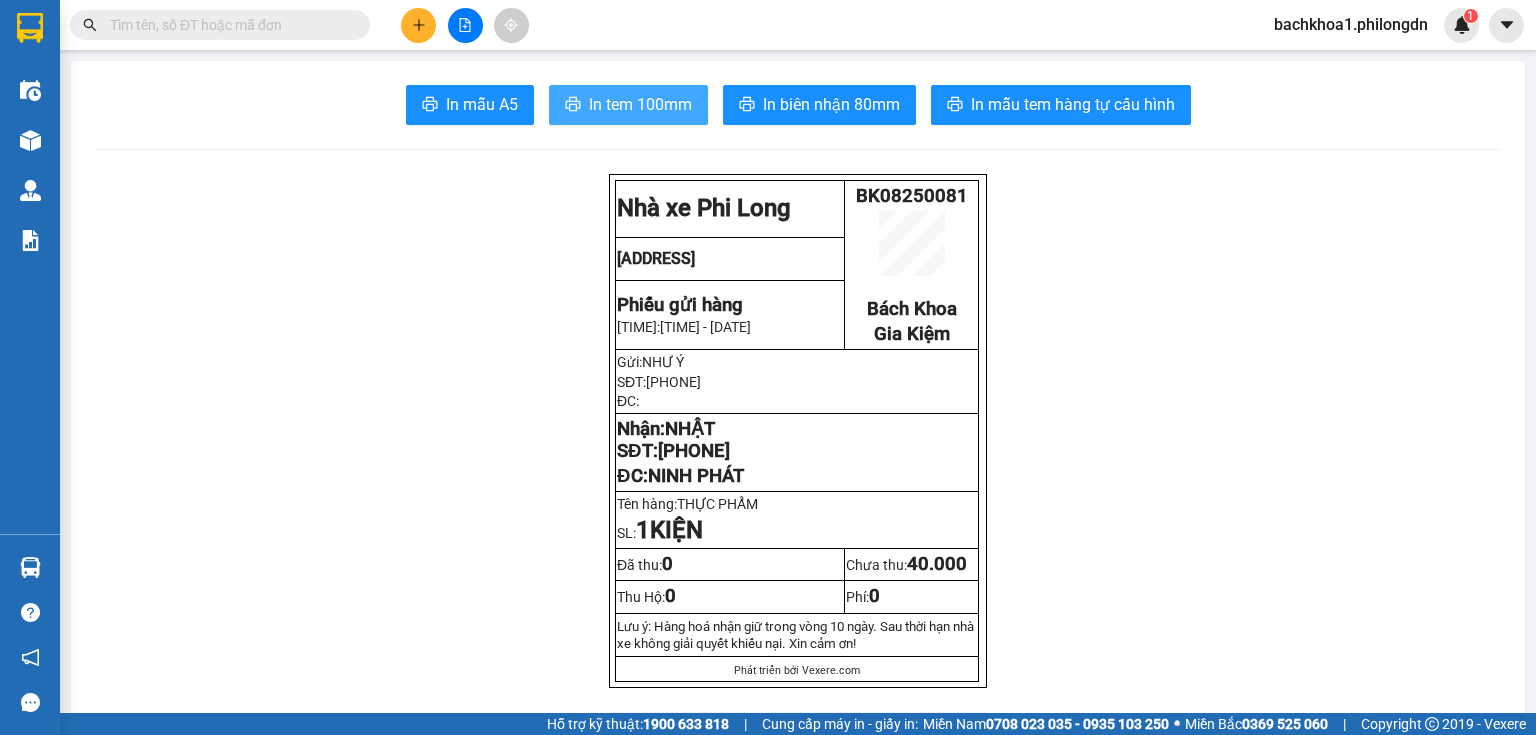 click on "In tem 100mm" at bounding box center (628, 105) 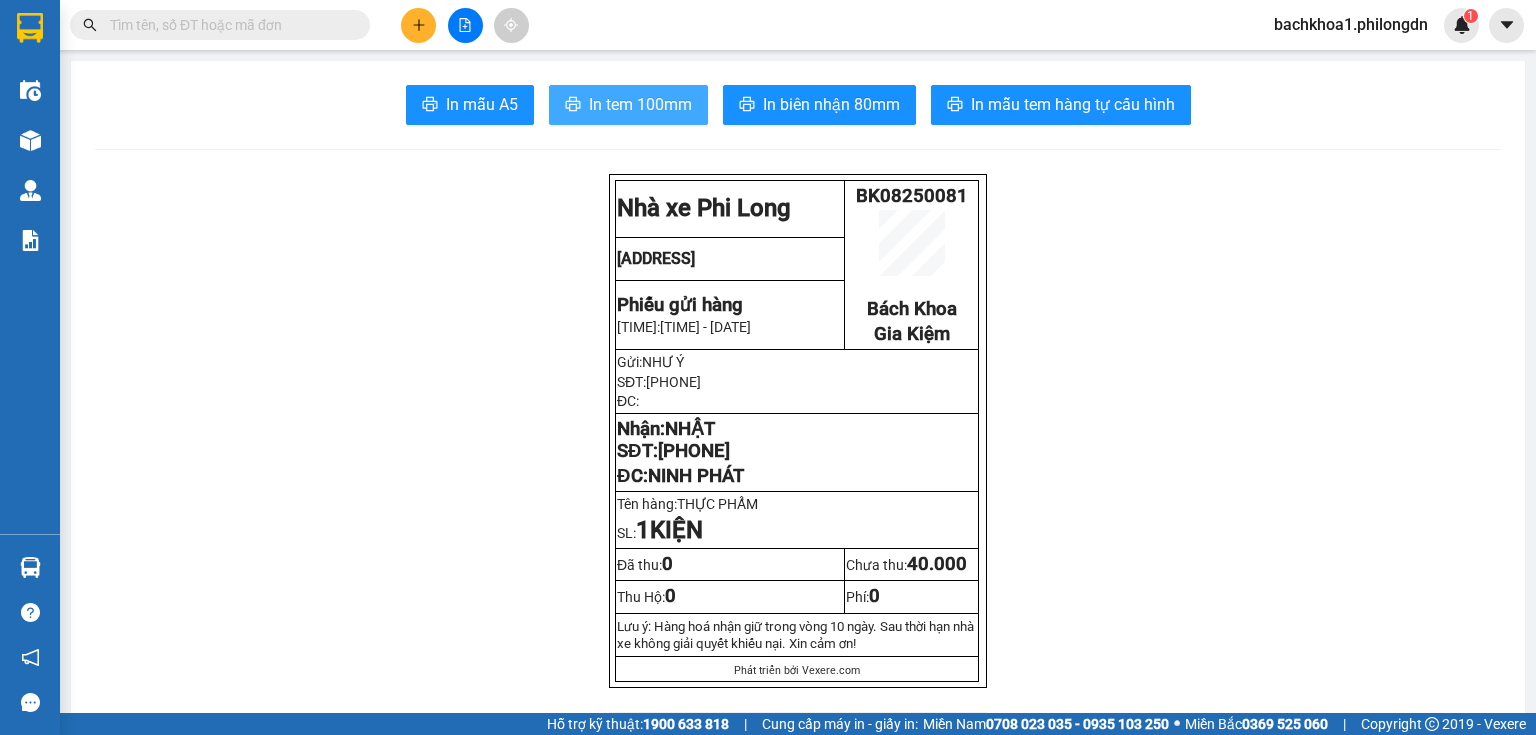 scroll, scrollTop: 0, scrollLeft: 0, axis: both 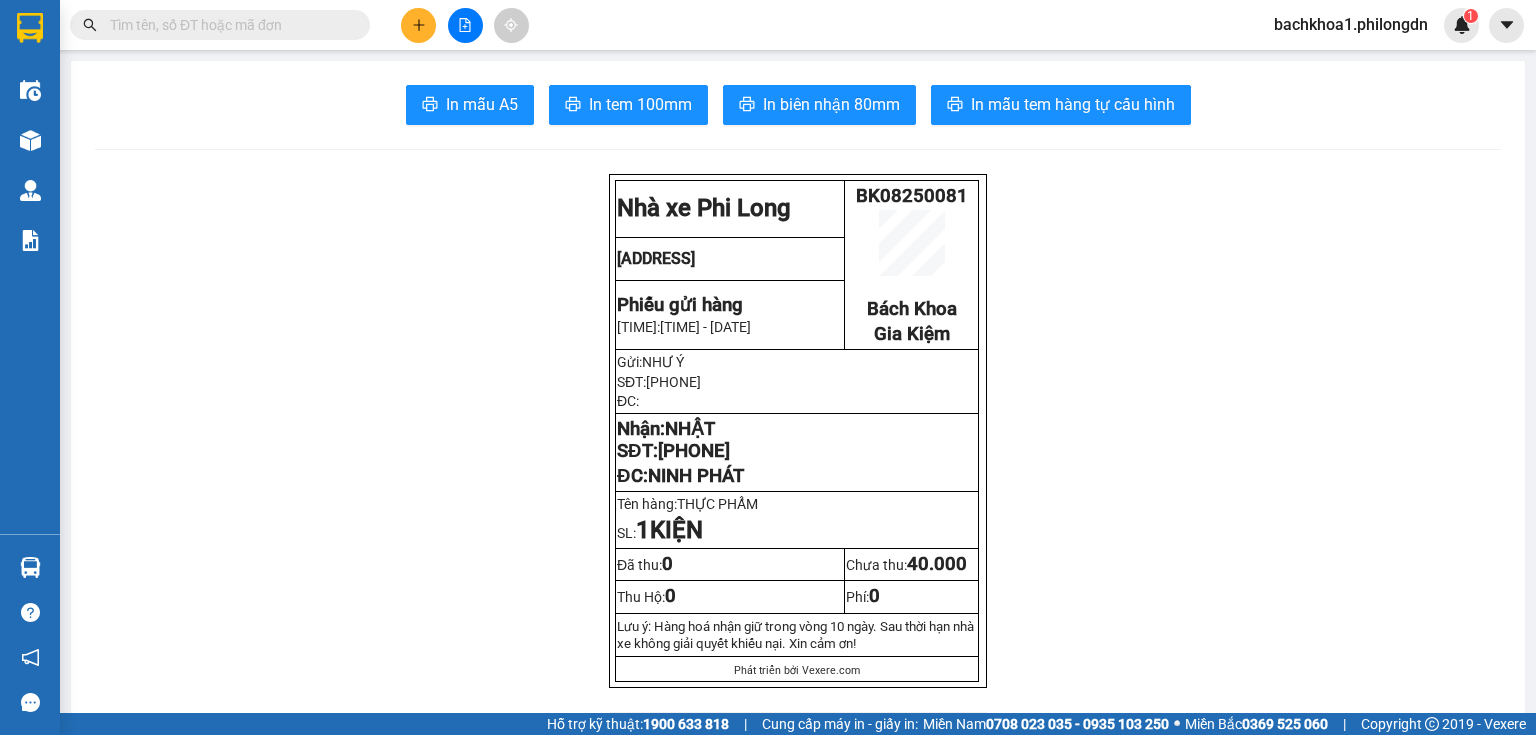 click on "[PHONE]" at bounding box center [694, 451] 